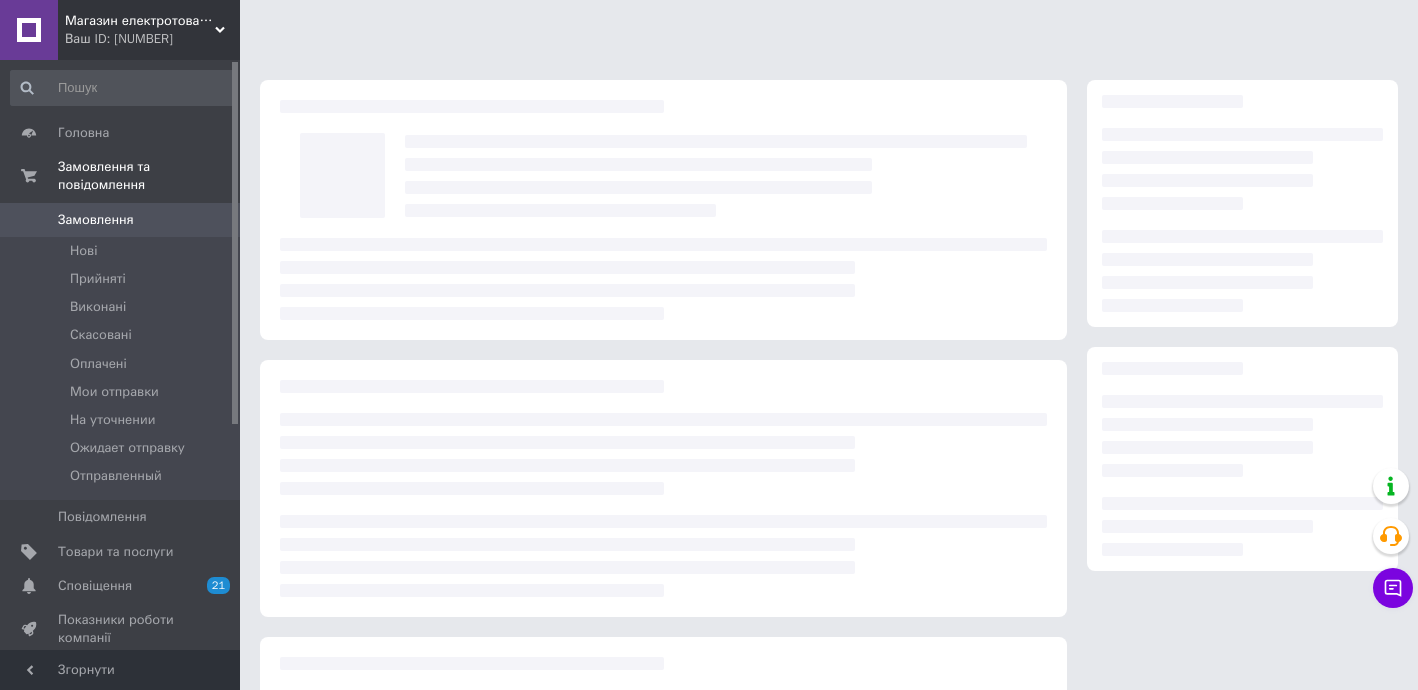scroll, scrollTop: 0, scrollLeft: 0, axis: both 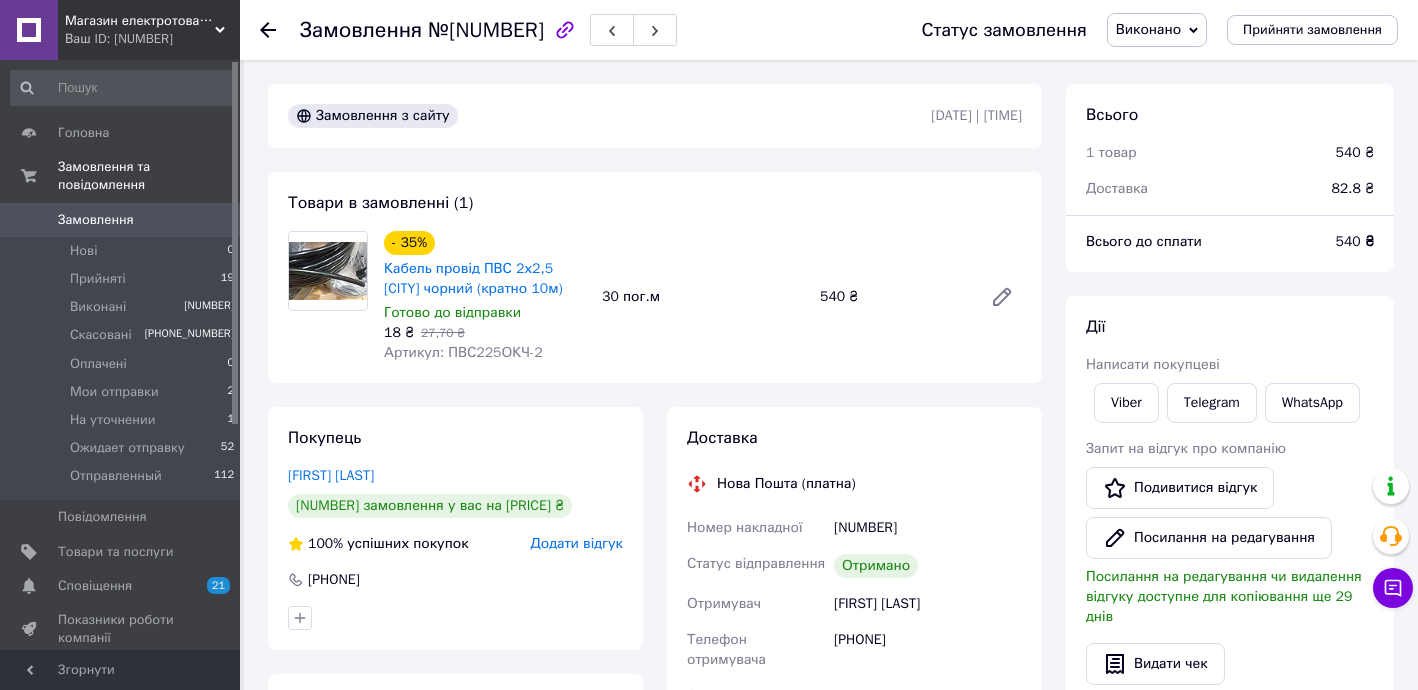 click on "[NUMBER]" at bounding box center [928, 528] 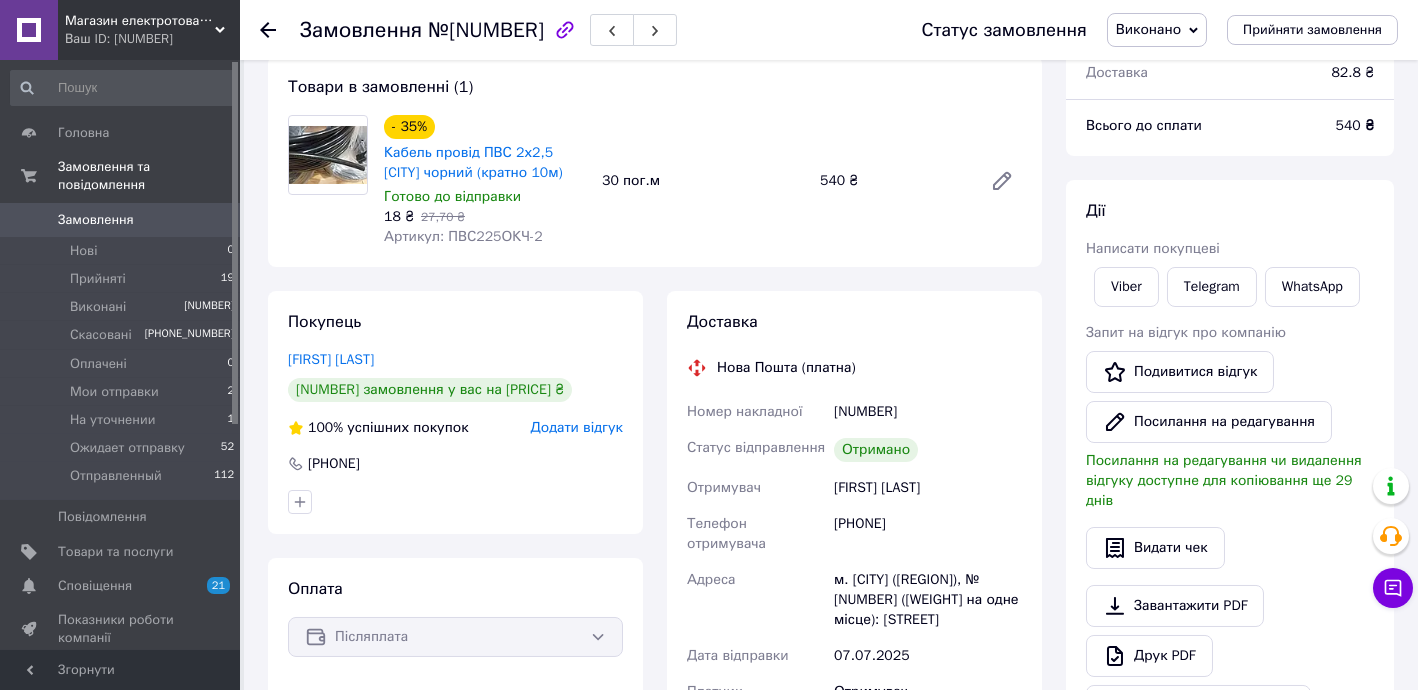 scroll, scrollTop: 485, scrollLeft: 0, axis: vertical 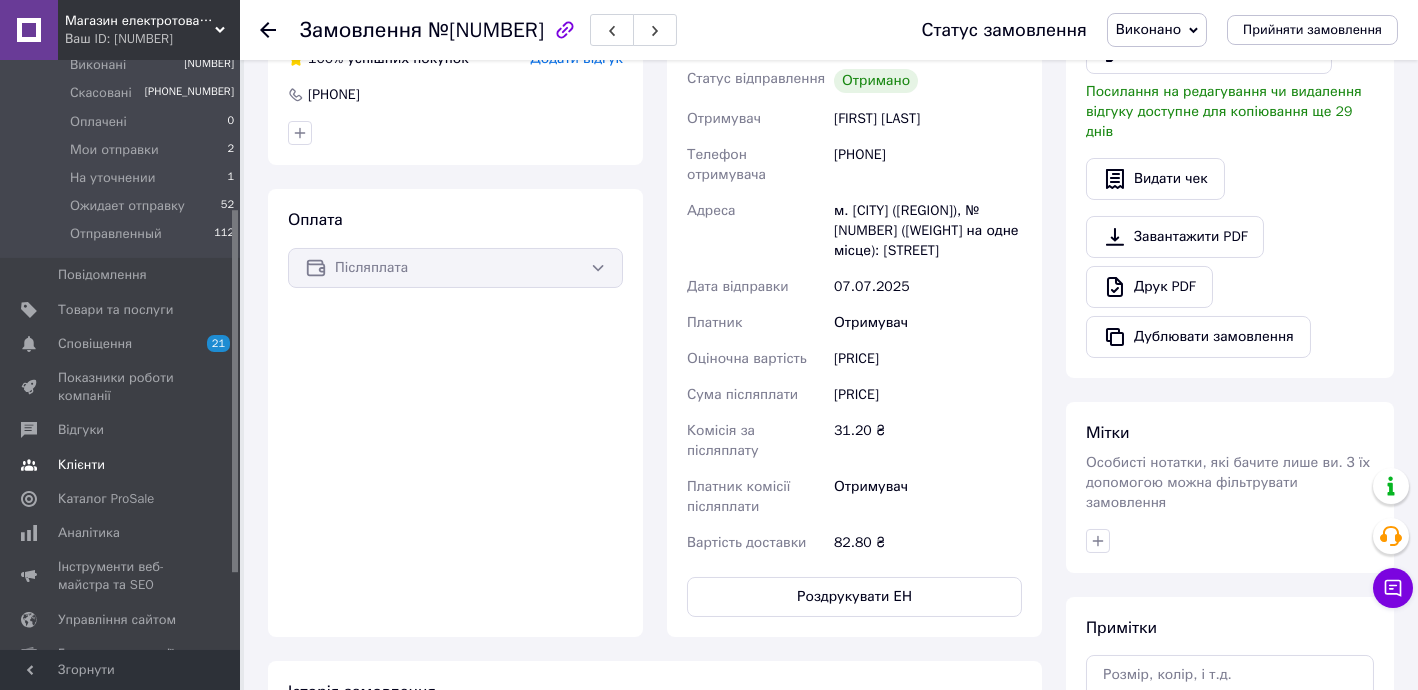 click on "Клієнти" at bounding box center [121, 465] 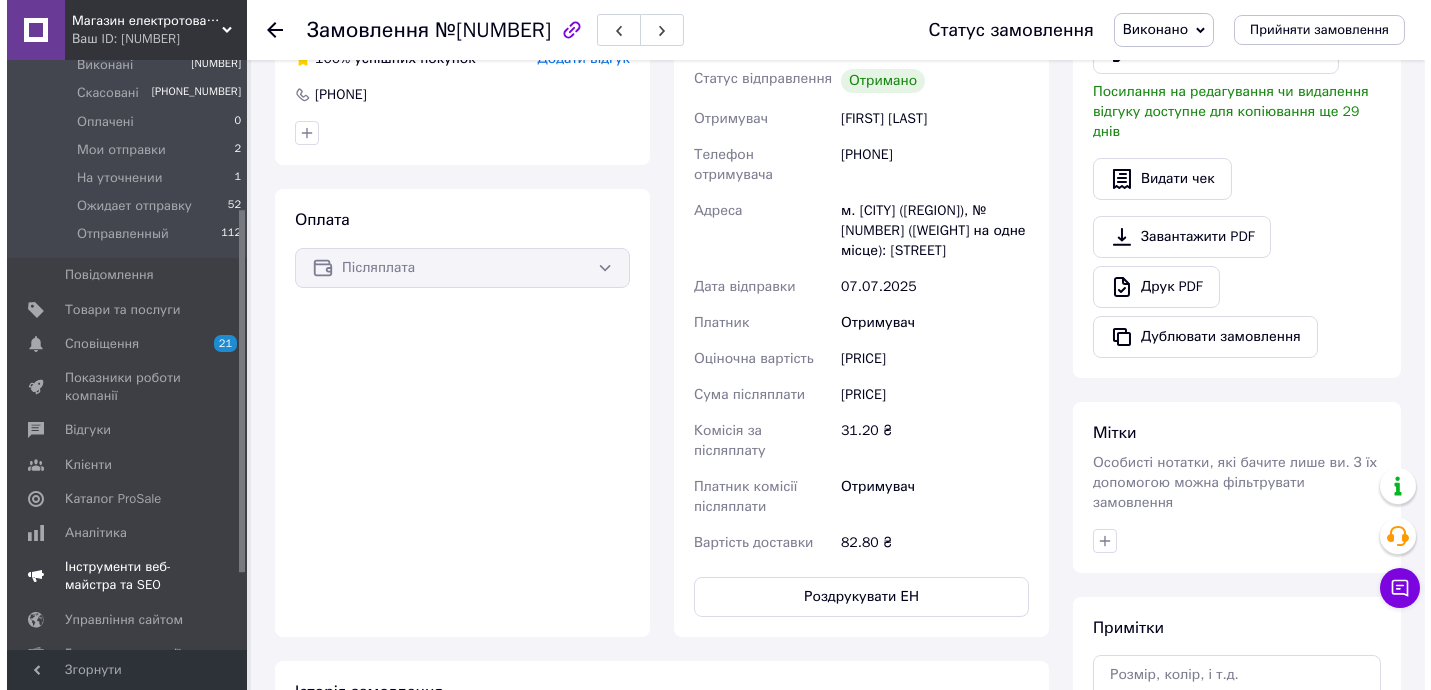 scroll, scrollTop: 0, scrollLeft: 0, axis: both 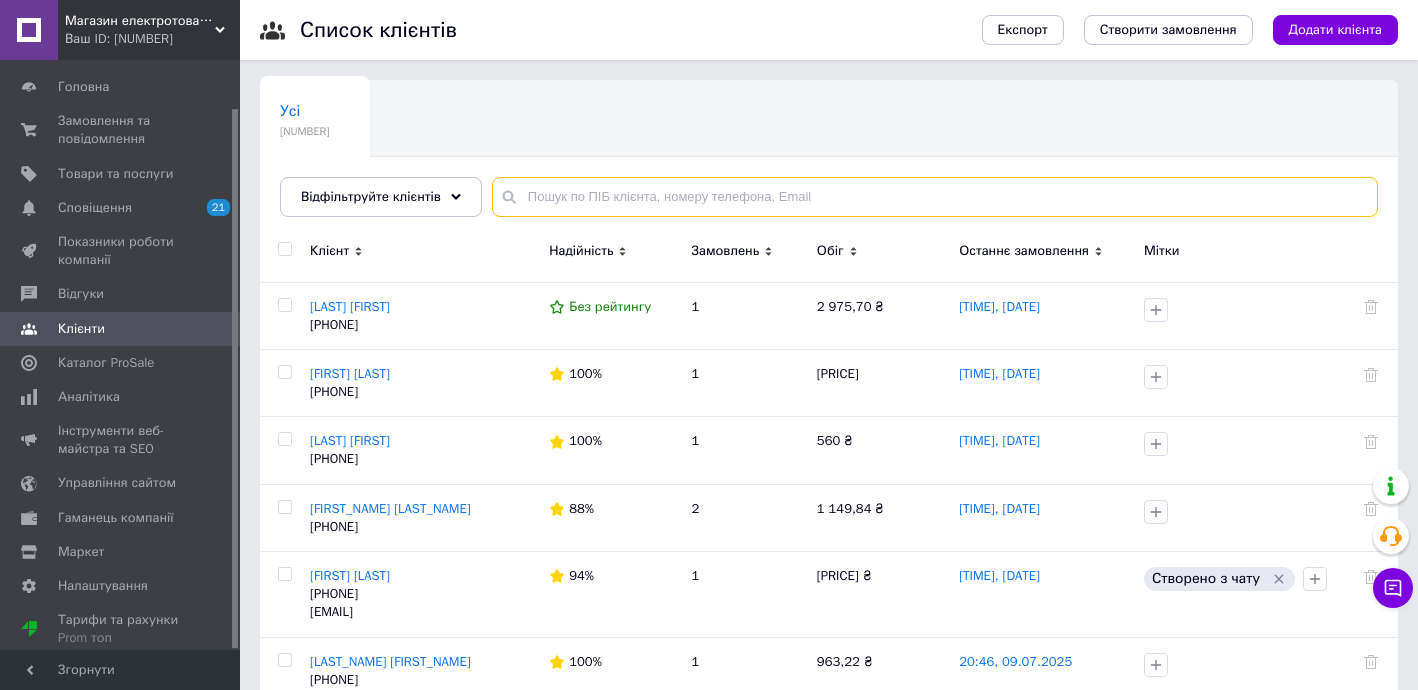 click at bounding box center (935, 197) 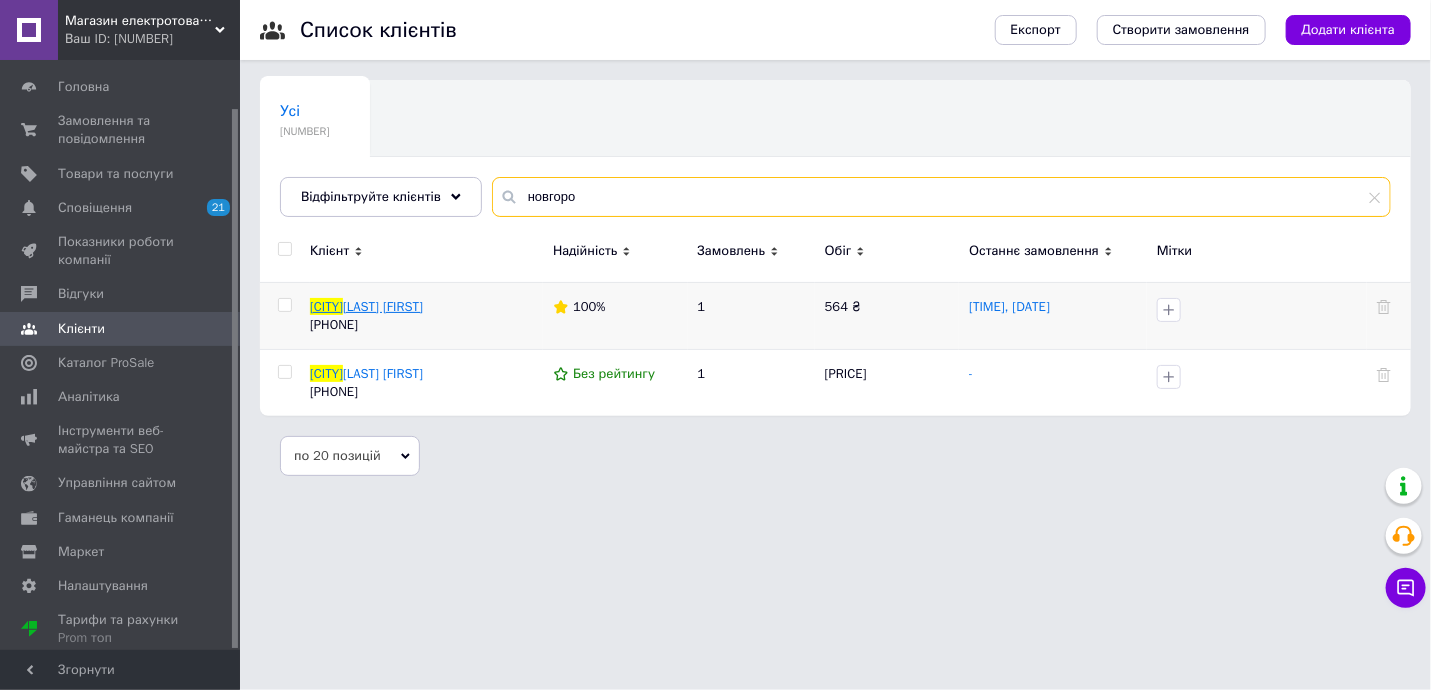 type on "новгоро" 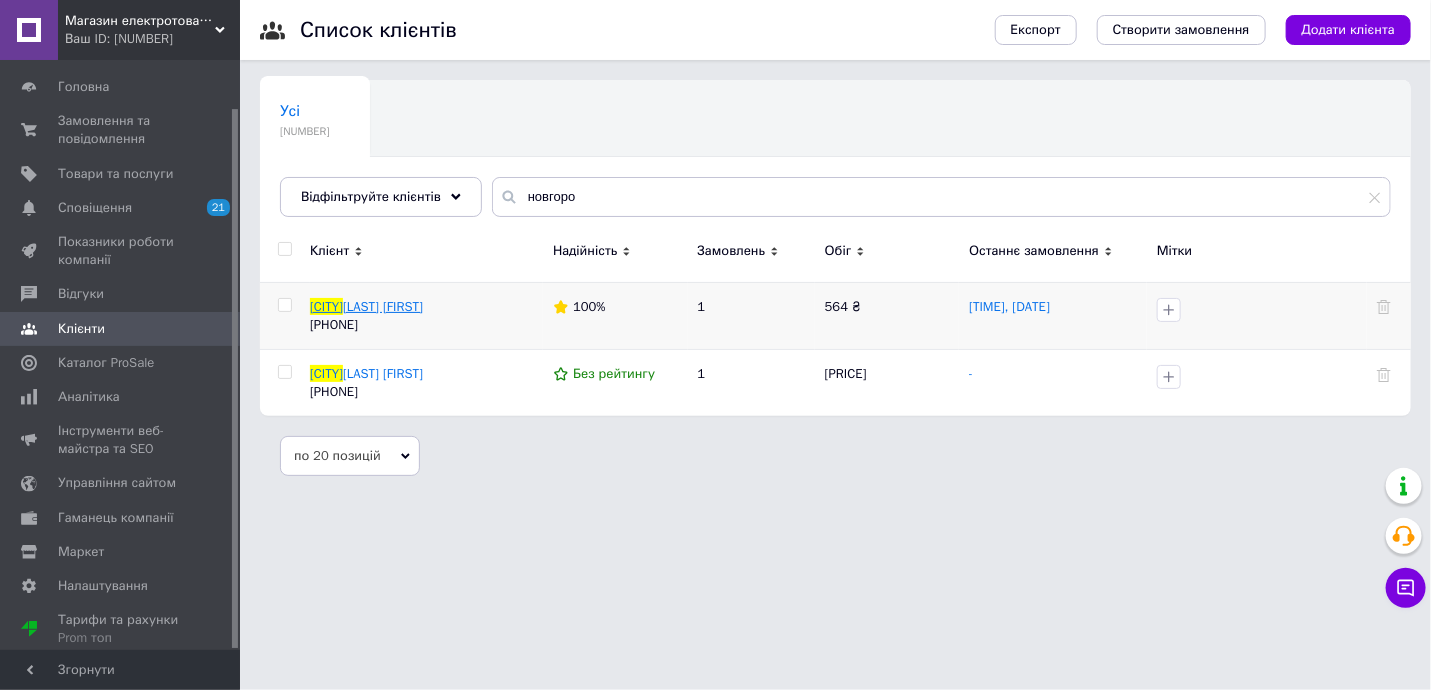 click on "[LAST] [FIRST]" at bounding box center (383, 306) 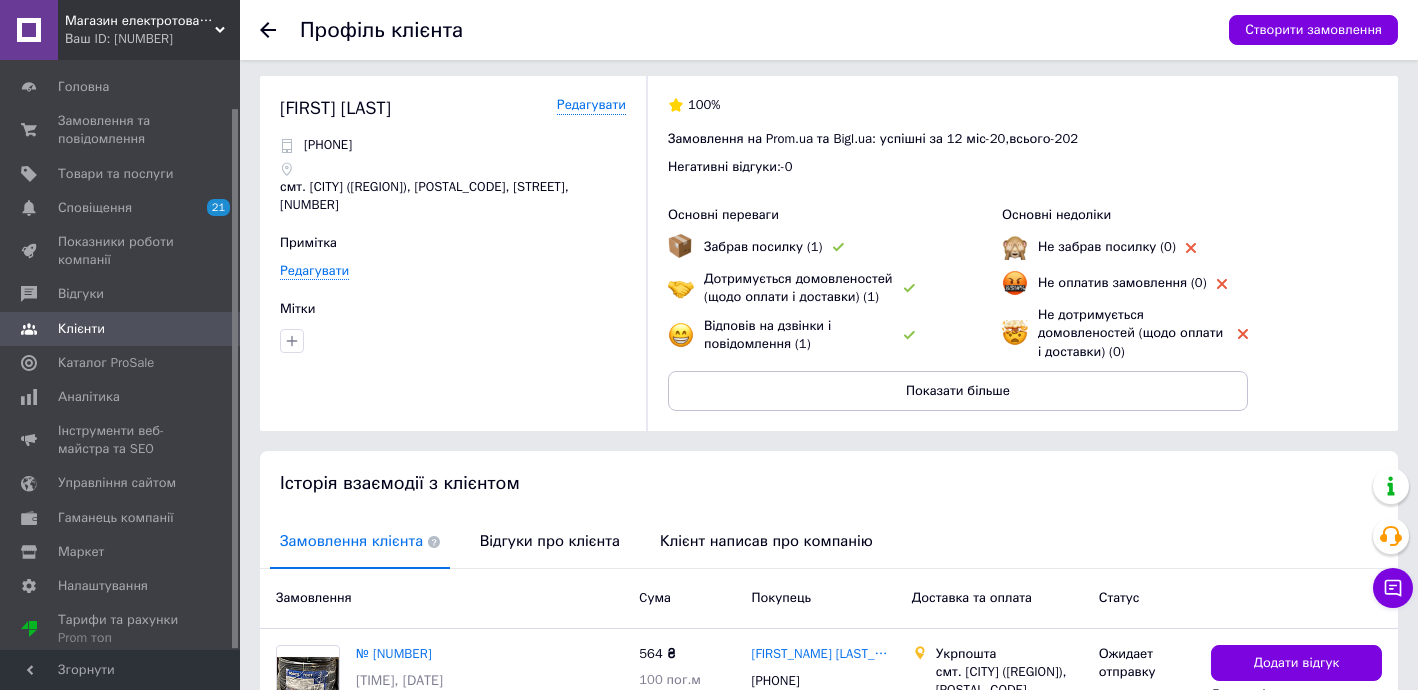 scroll, scrollTop: 0, scrollLeft: 0, axis: both 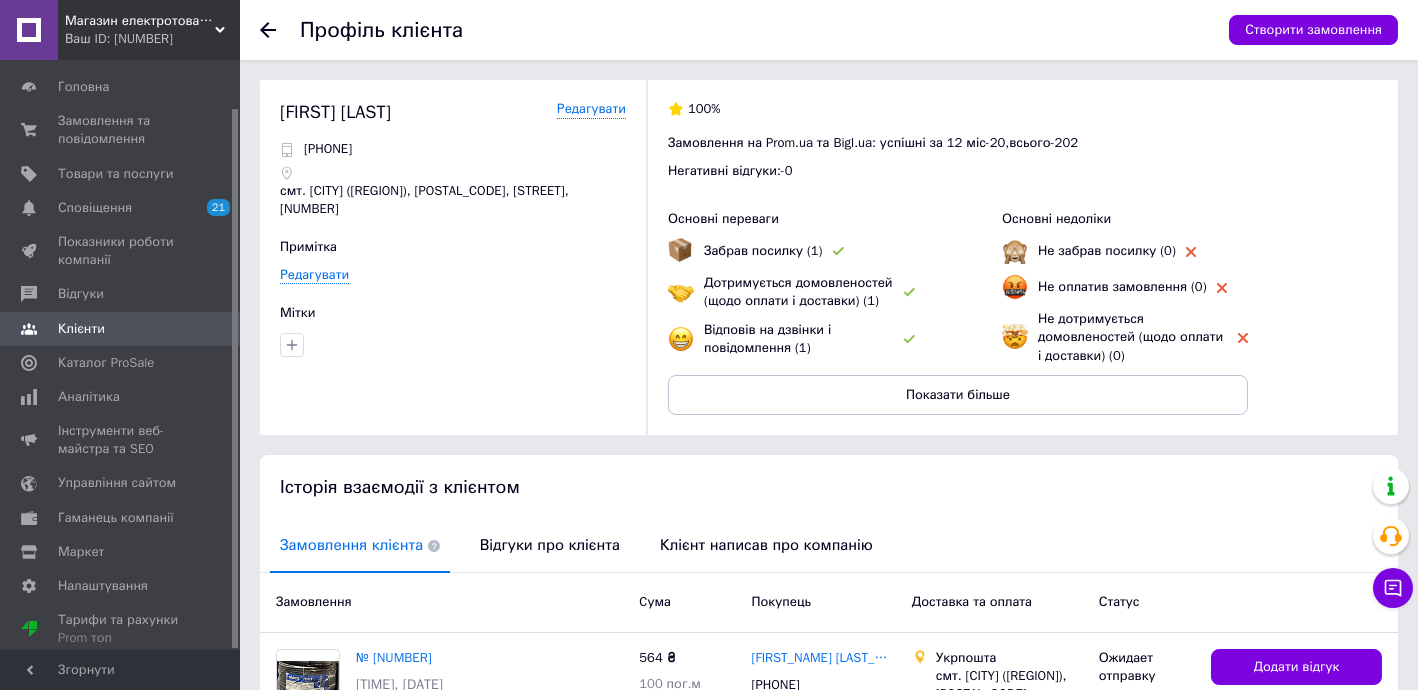 click on "Клієнти" at bounding box center (123, 329) 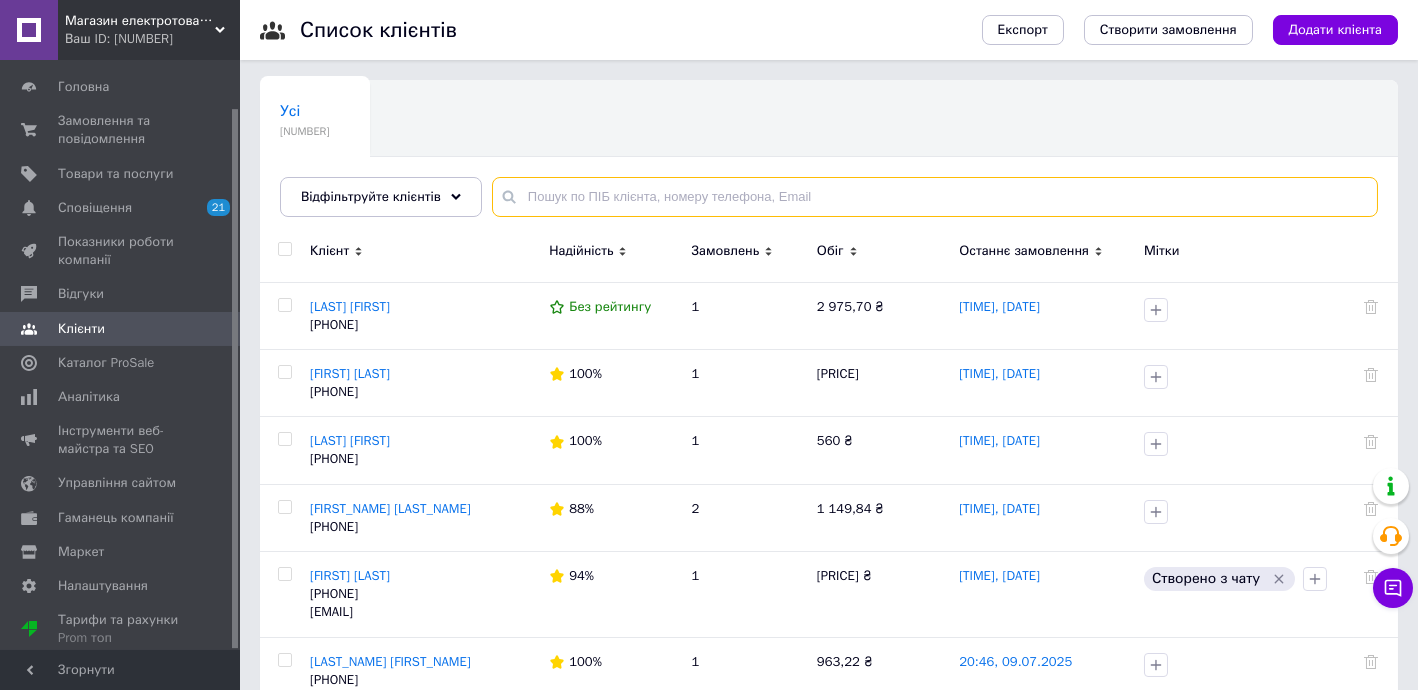 drag, startPoint x: 539, startPoint y: 194, endPoint x: 555, endPoint y: 194, distance: 16 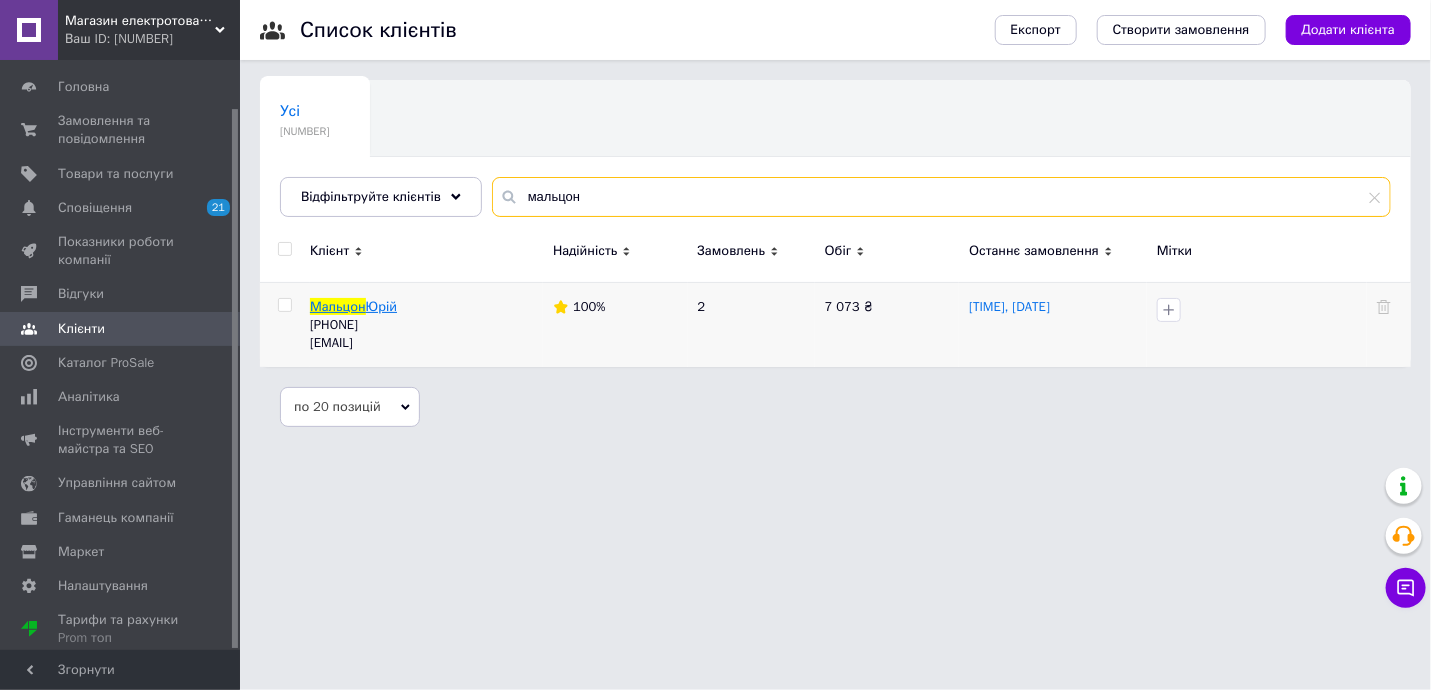 type on "мальцон" 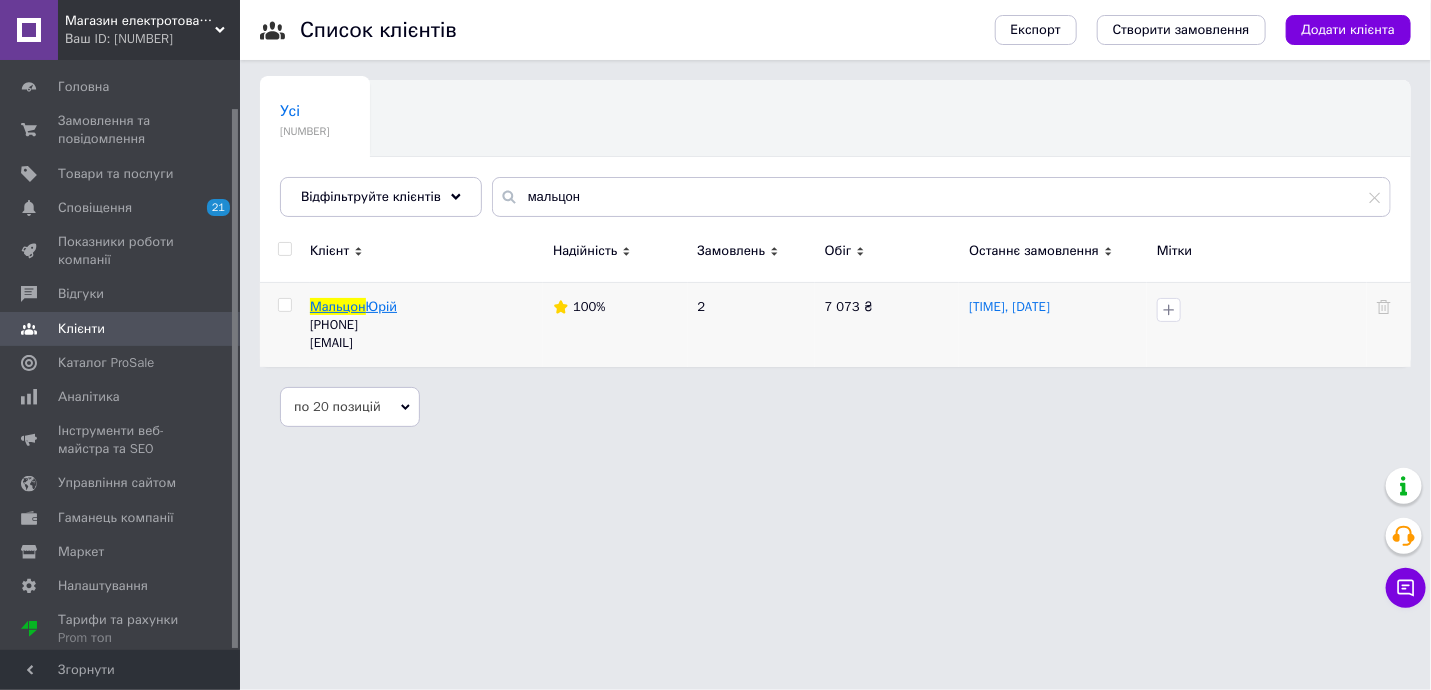 click on "Мальцон" at bounding box center [338, 306] 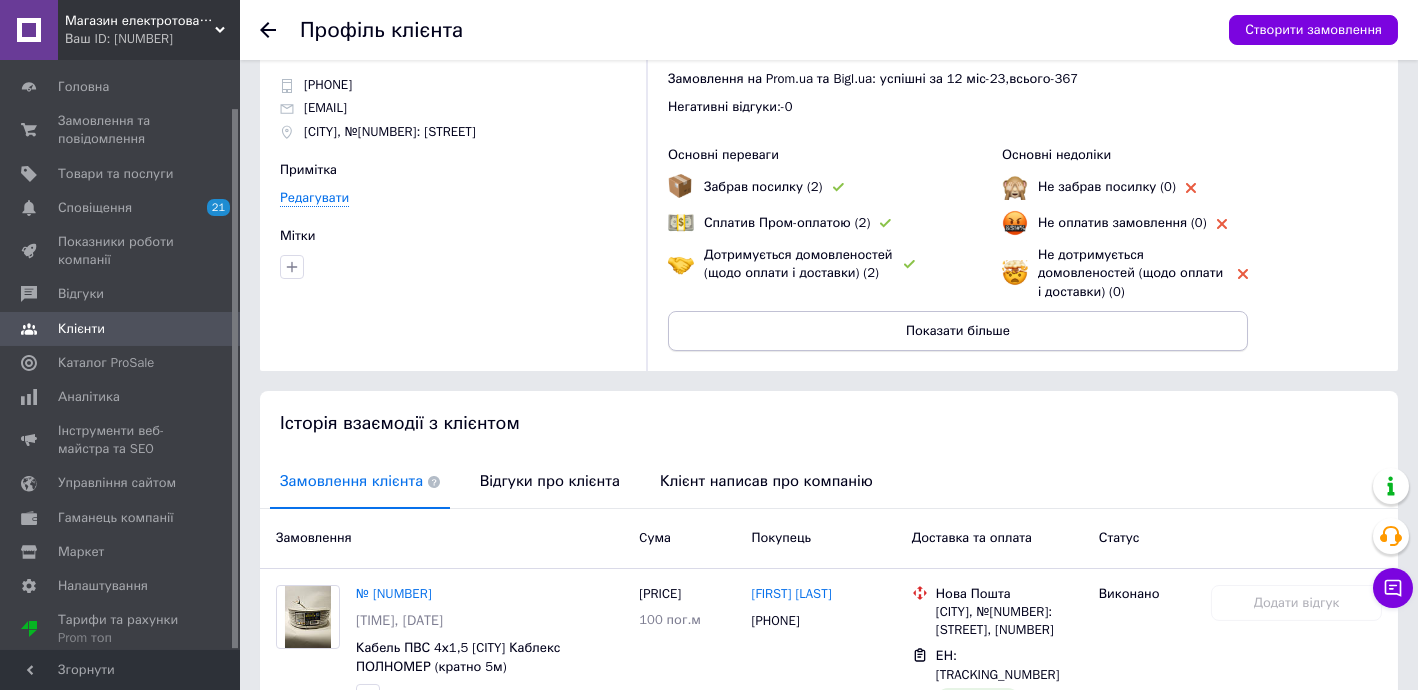 scroll, scrollTop: 356, scrollLeft: 0, axis: vertical 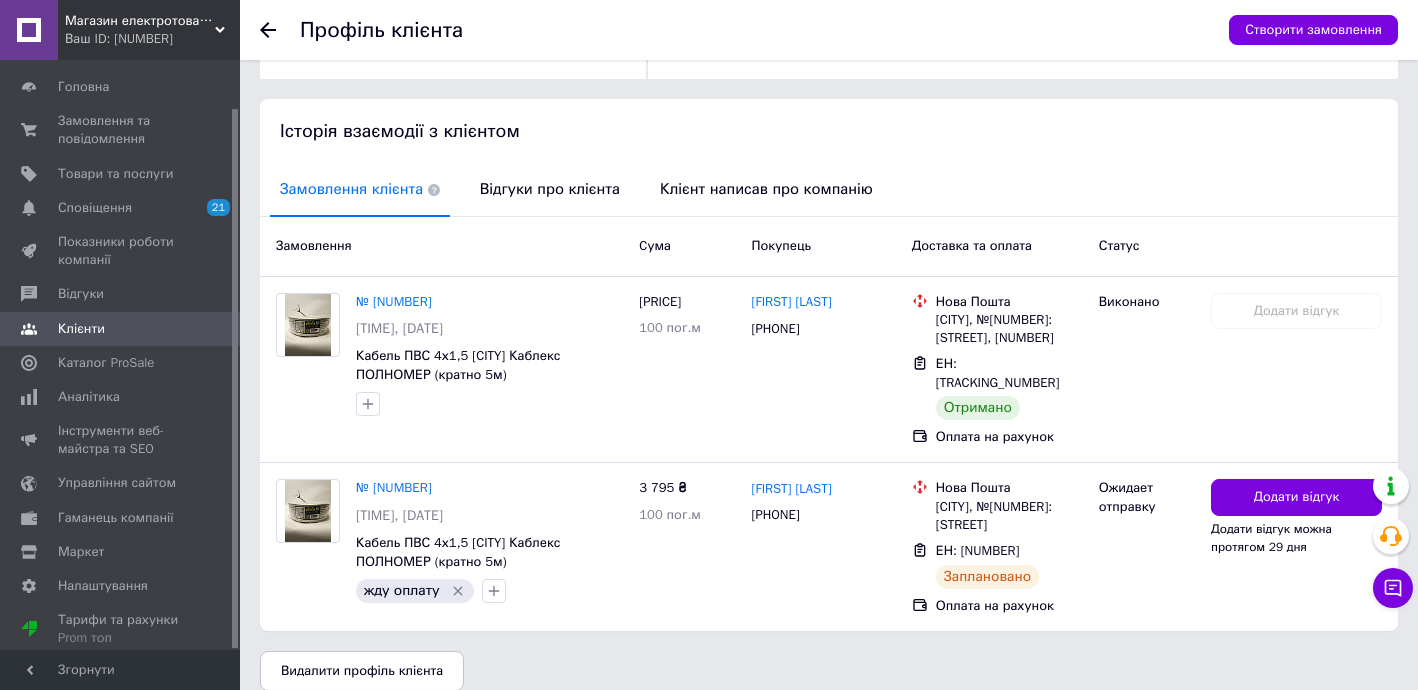 click on "Клієнти" at bounding box center [121, 329] 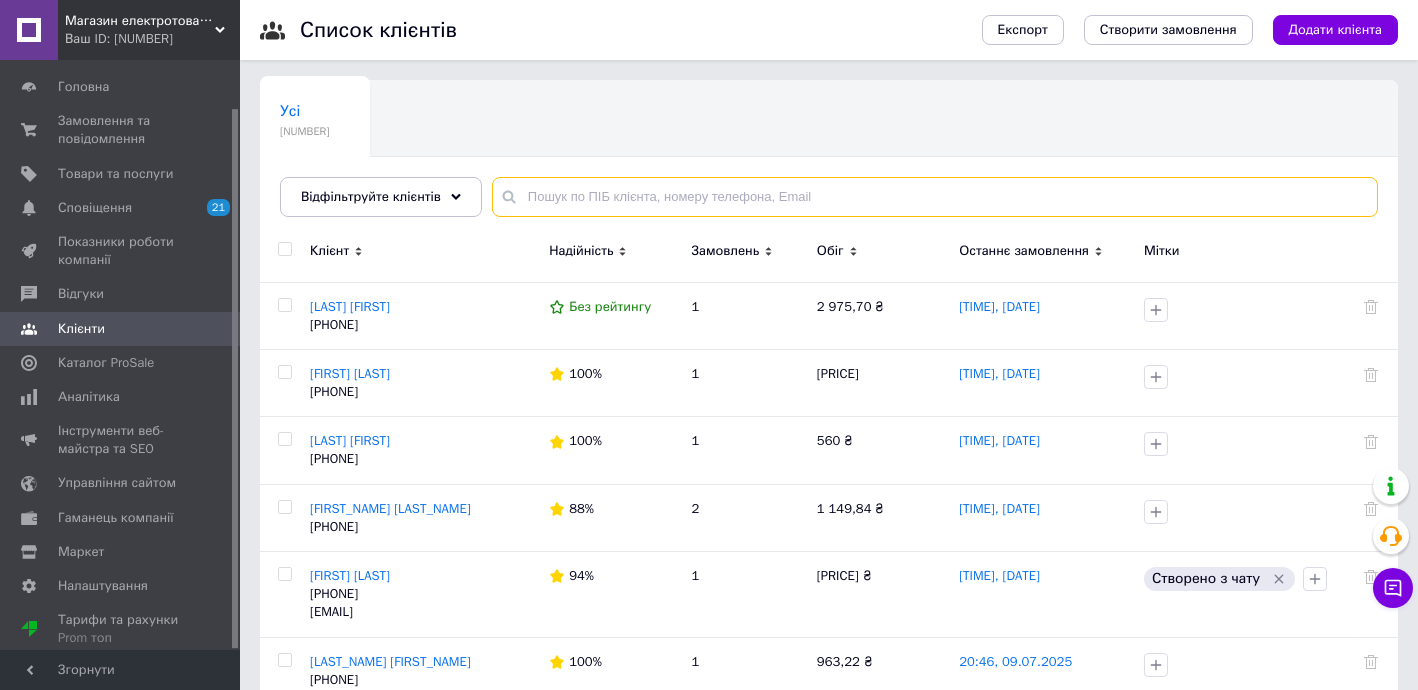 click at bounding box center (935, 197) 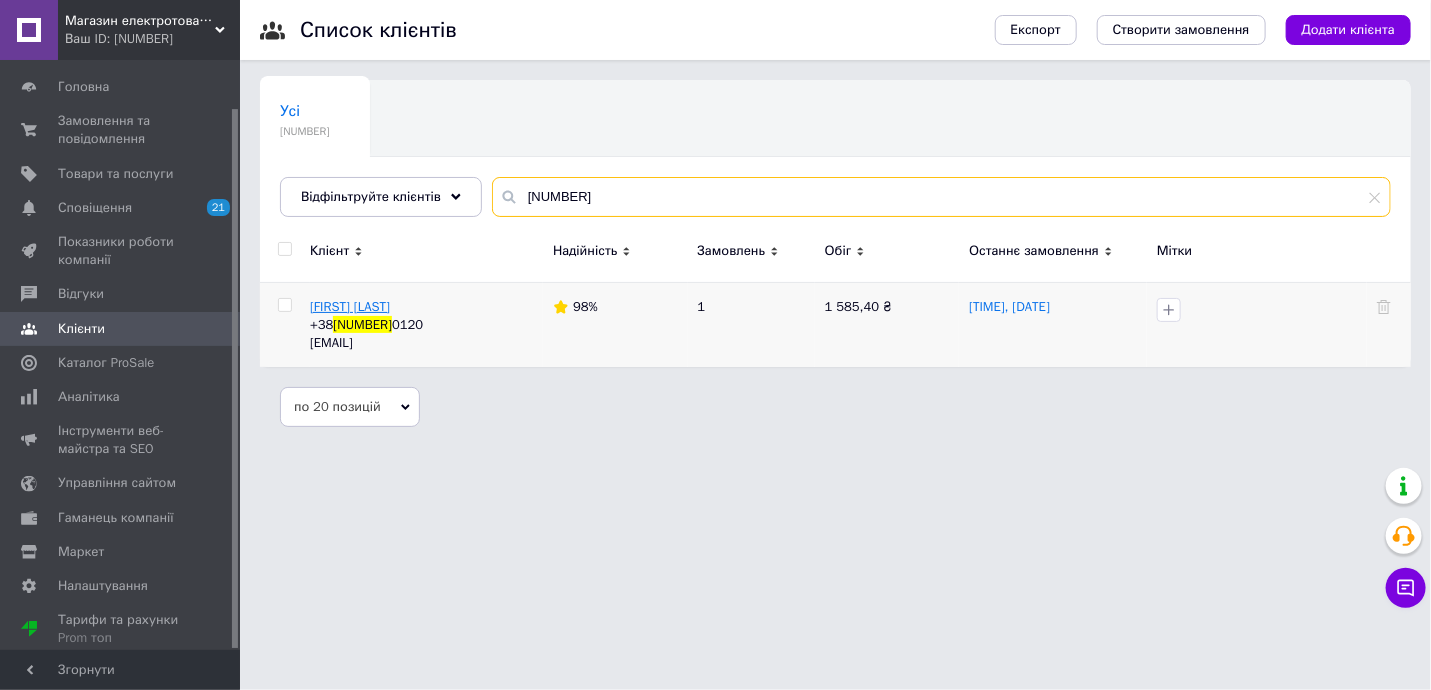 type on "[NUMBER]" 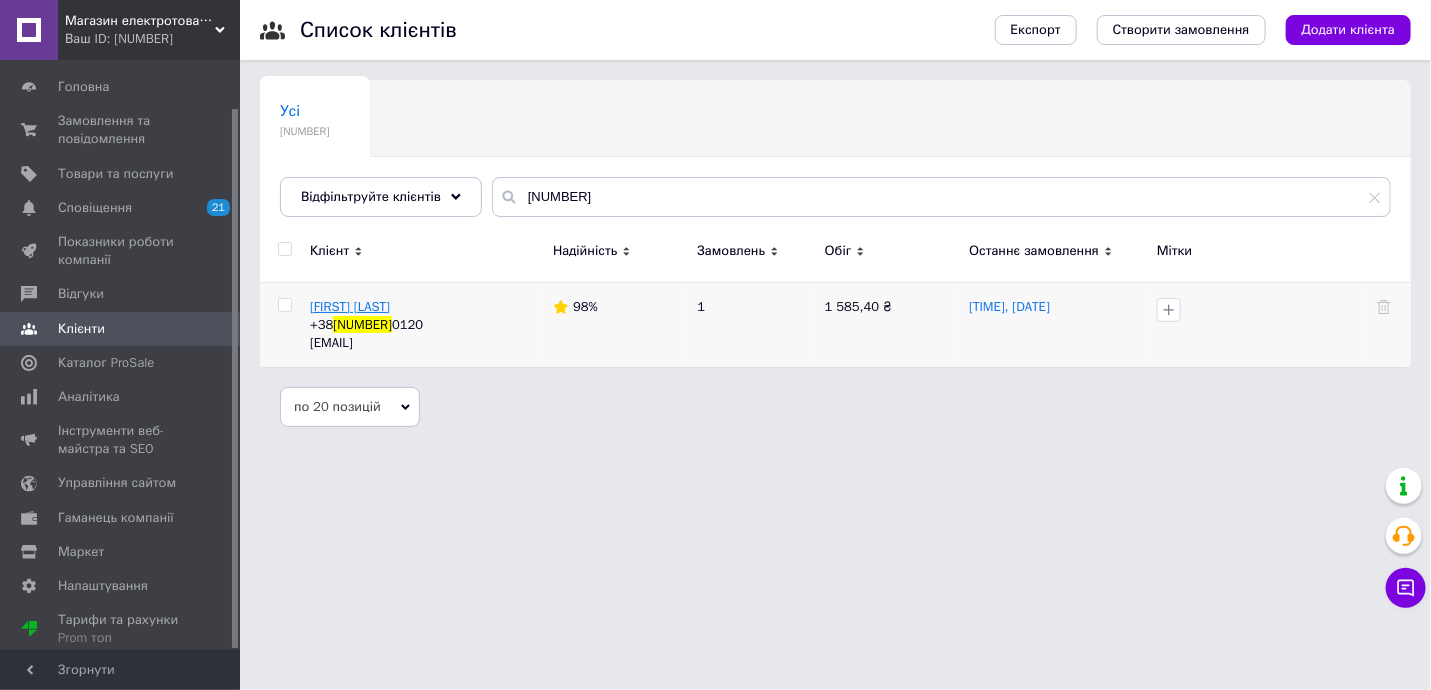 click on "[FIRST] [LAST]" at bounding box center [350, 306] 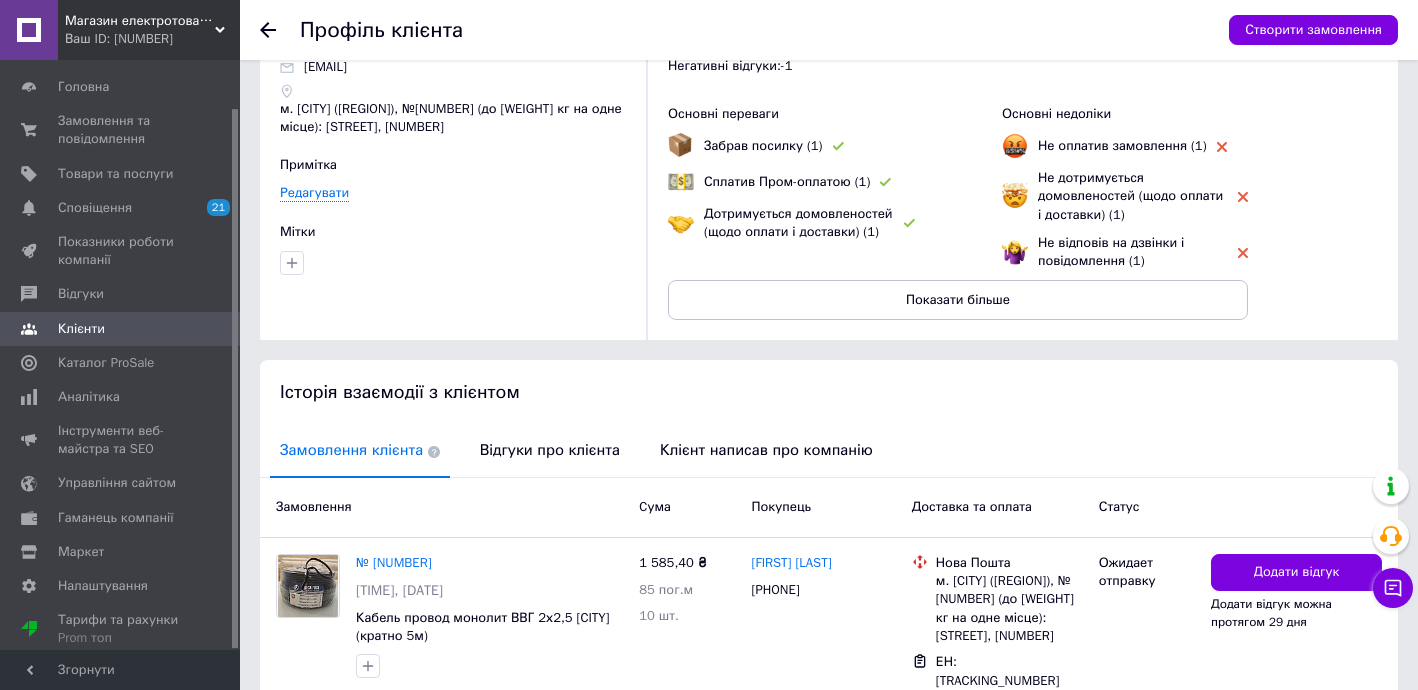 scroll, scrollTop: 235, scrollLeft: 0, axis: vertical 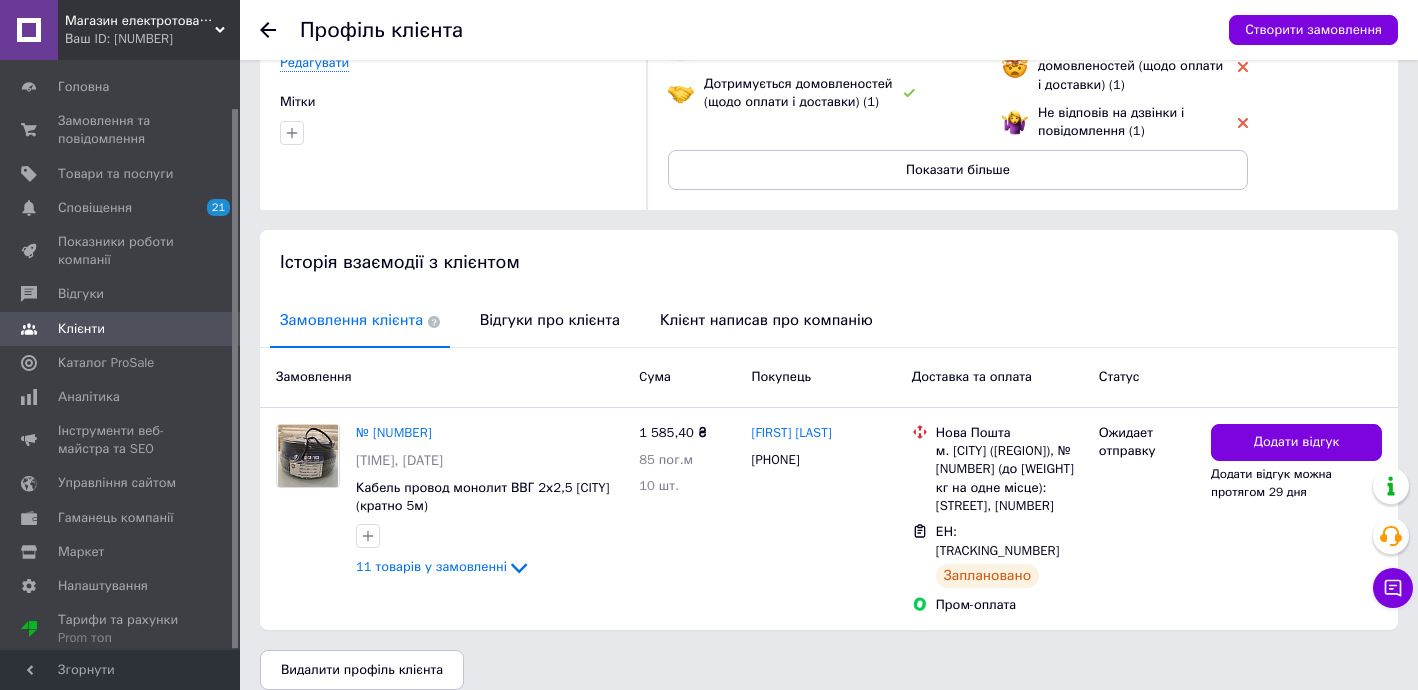 click on "Клієнти" at bounding box center (121, 329) 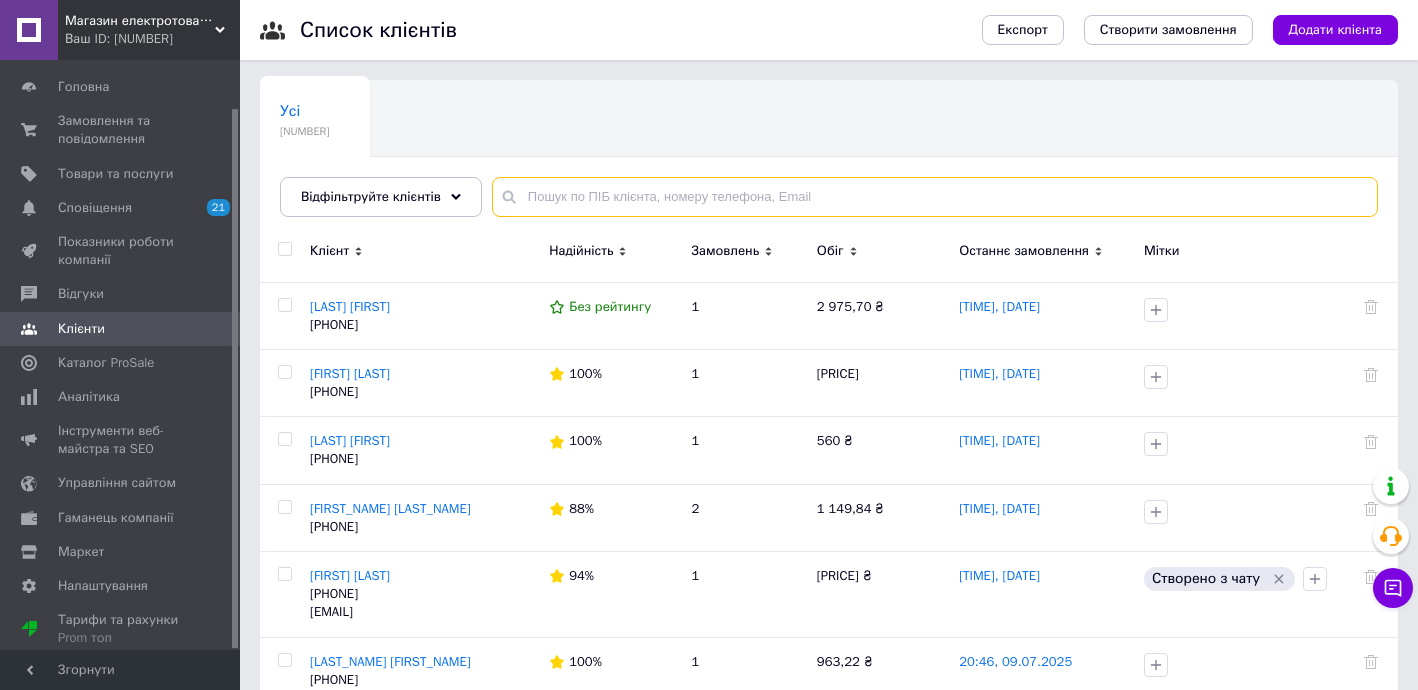 click at bounding box center [935, 197] 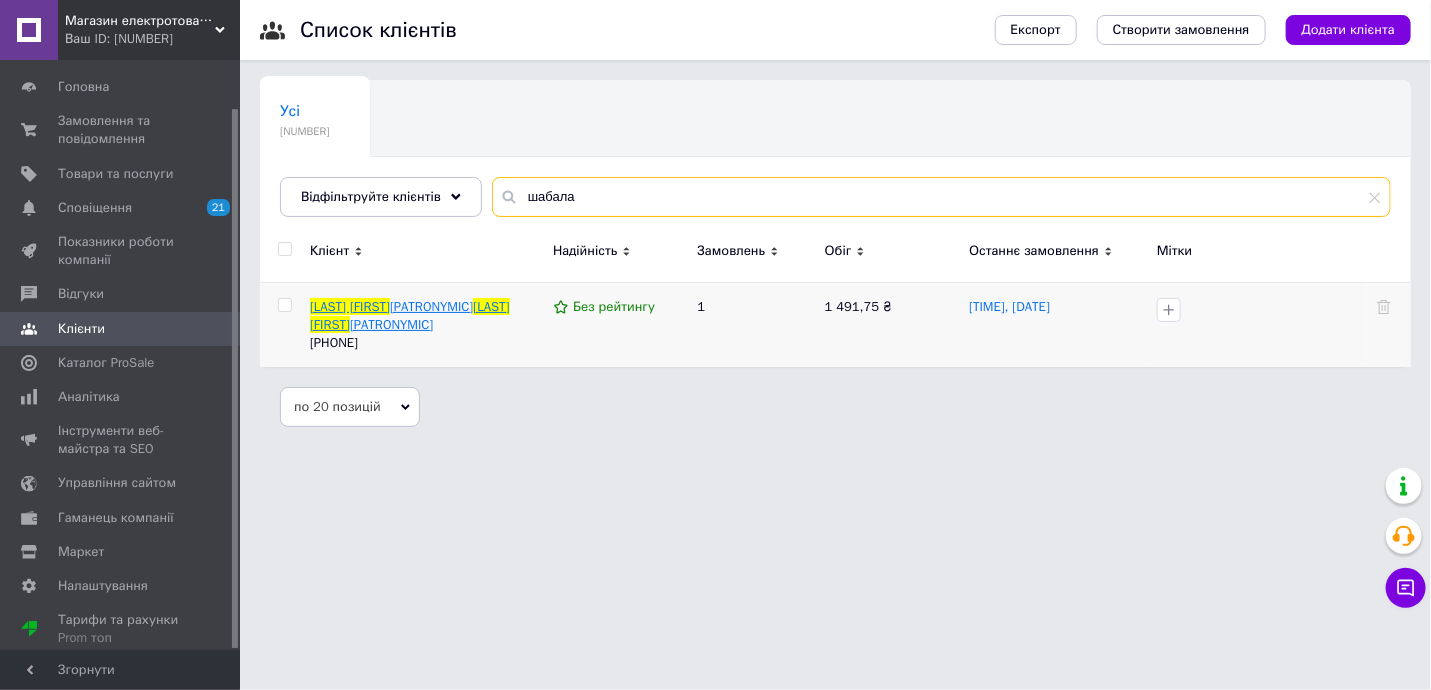 type on "шабала" 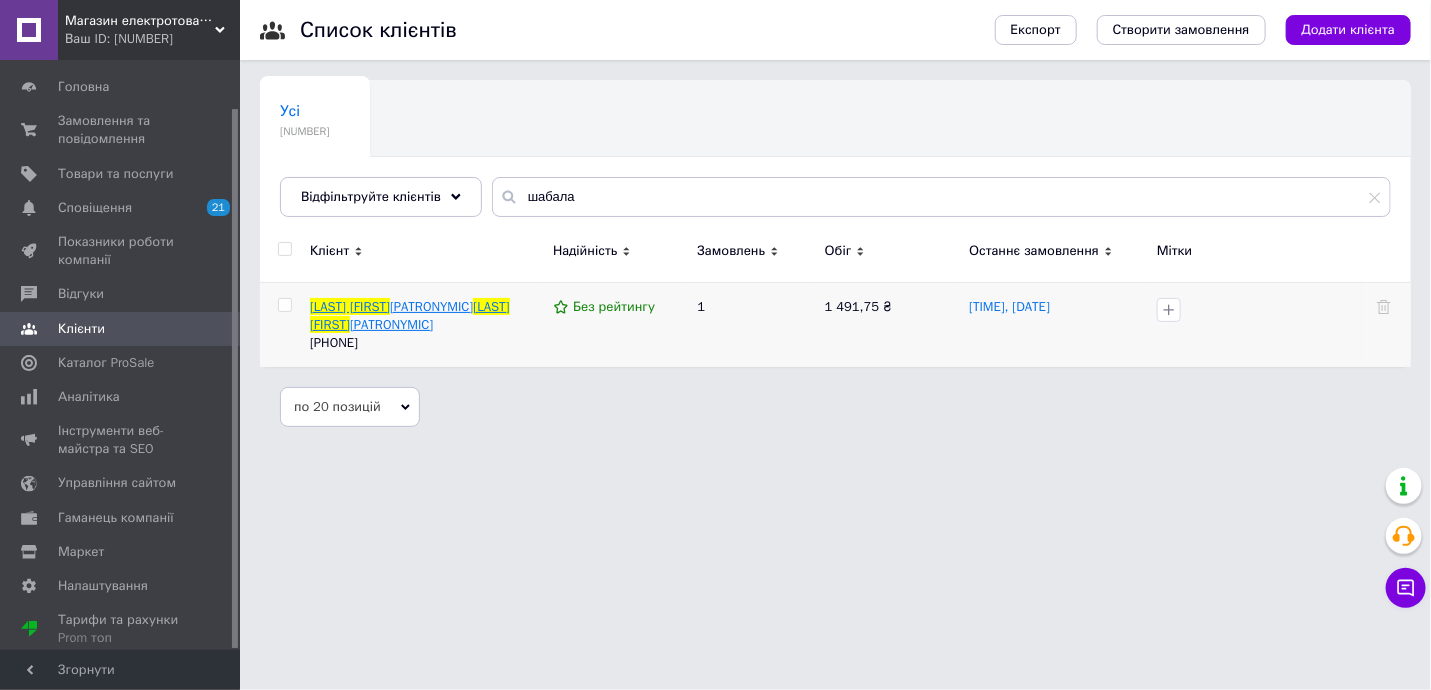 click on "[PATRONYMIC]" at bounding box center (431, 306) 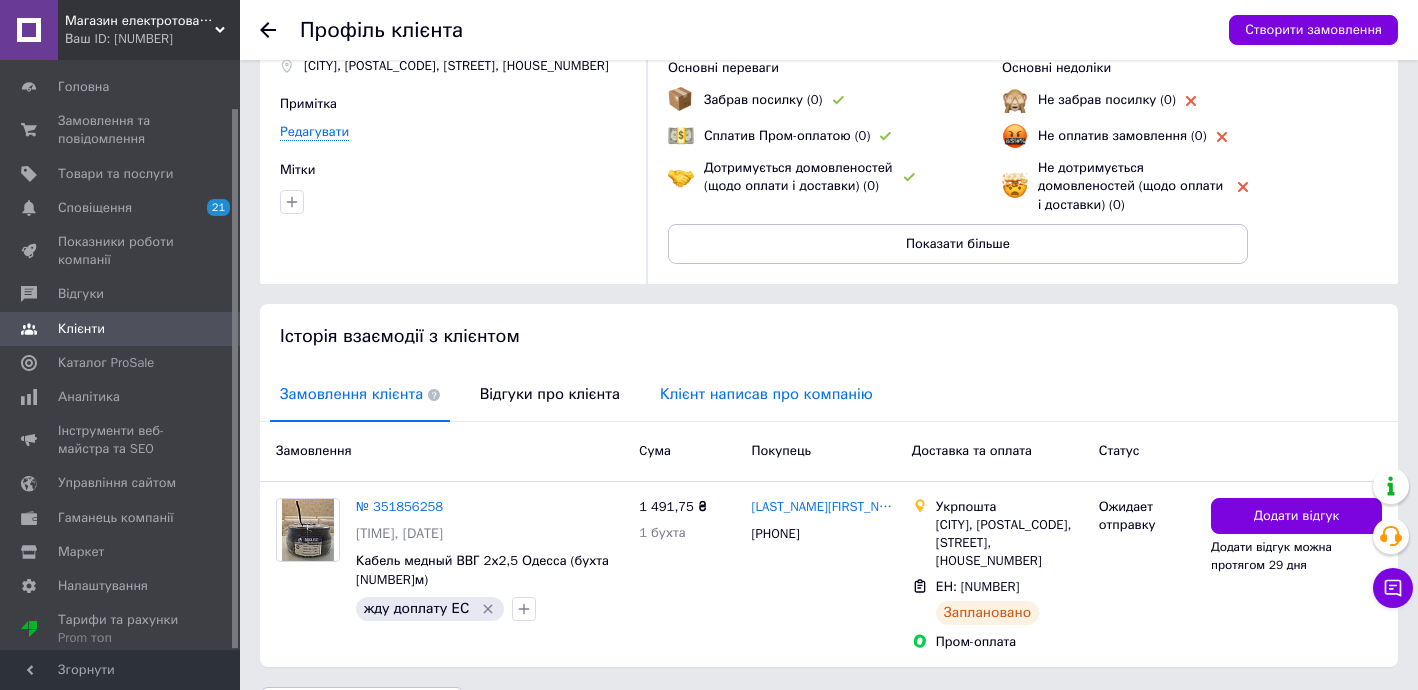scroll, scrollTop: 188, scrollLeft: 0, axis: vertical 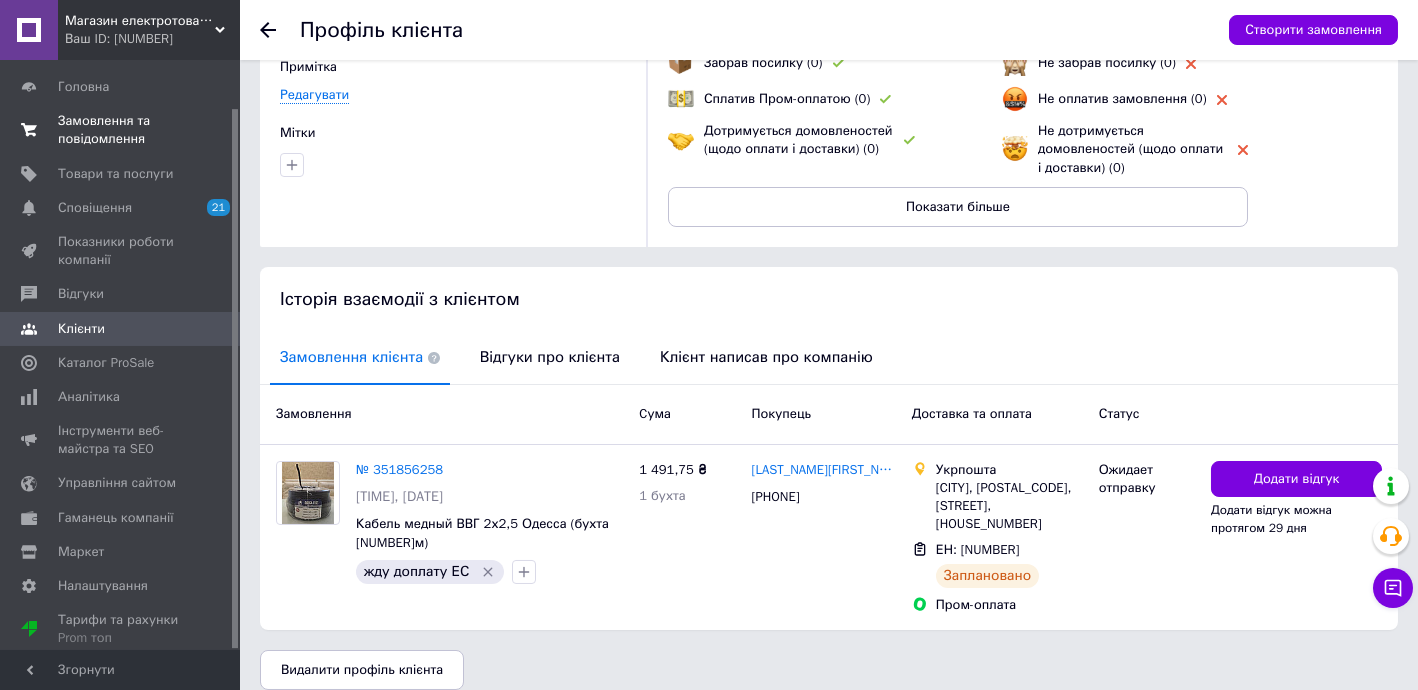 click on "Замовлення та повідомлення" at bounding box center (121, 130) 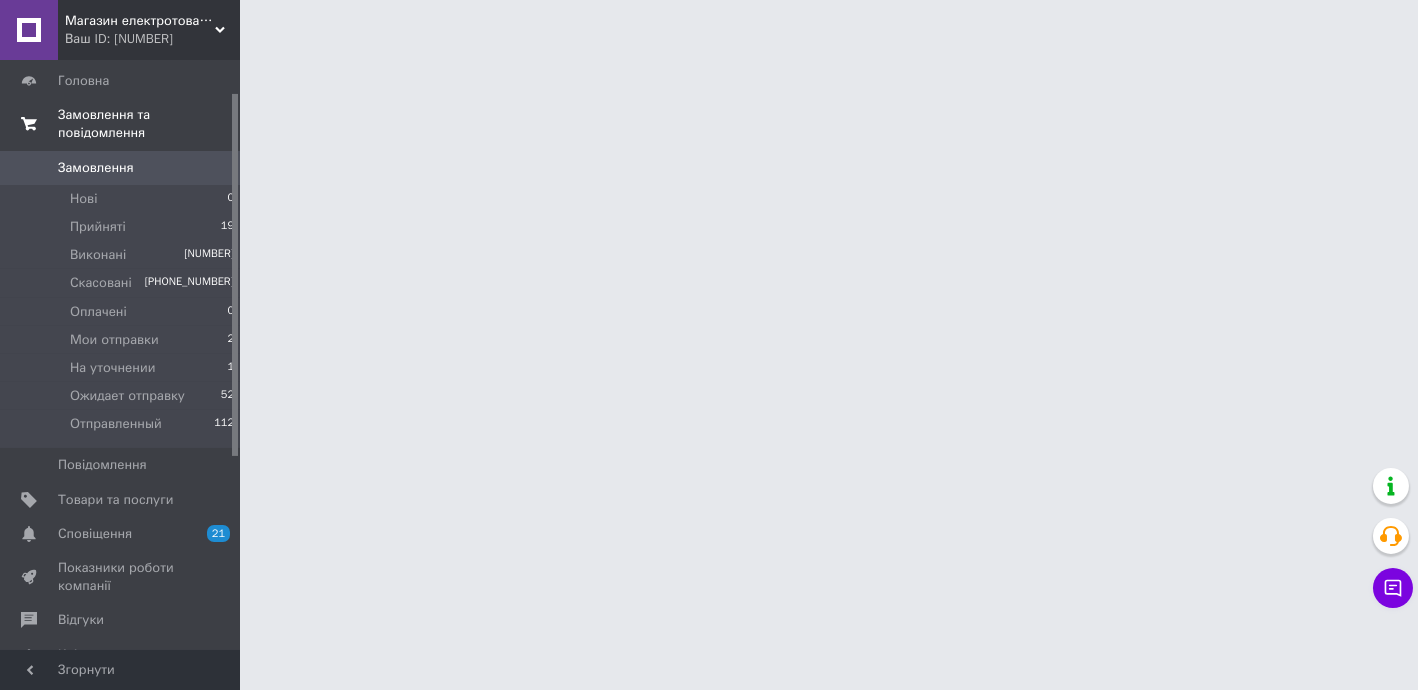 scroll, scrollTop: 0, scrollLeft: 0, axis: both 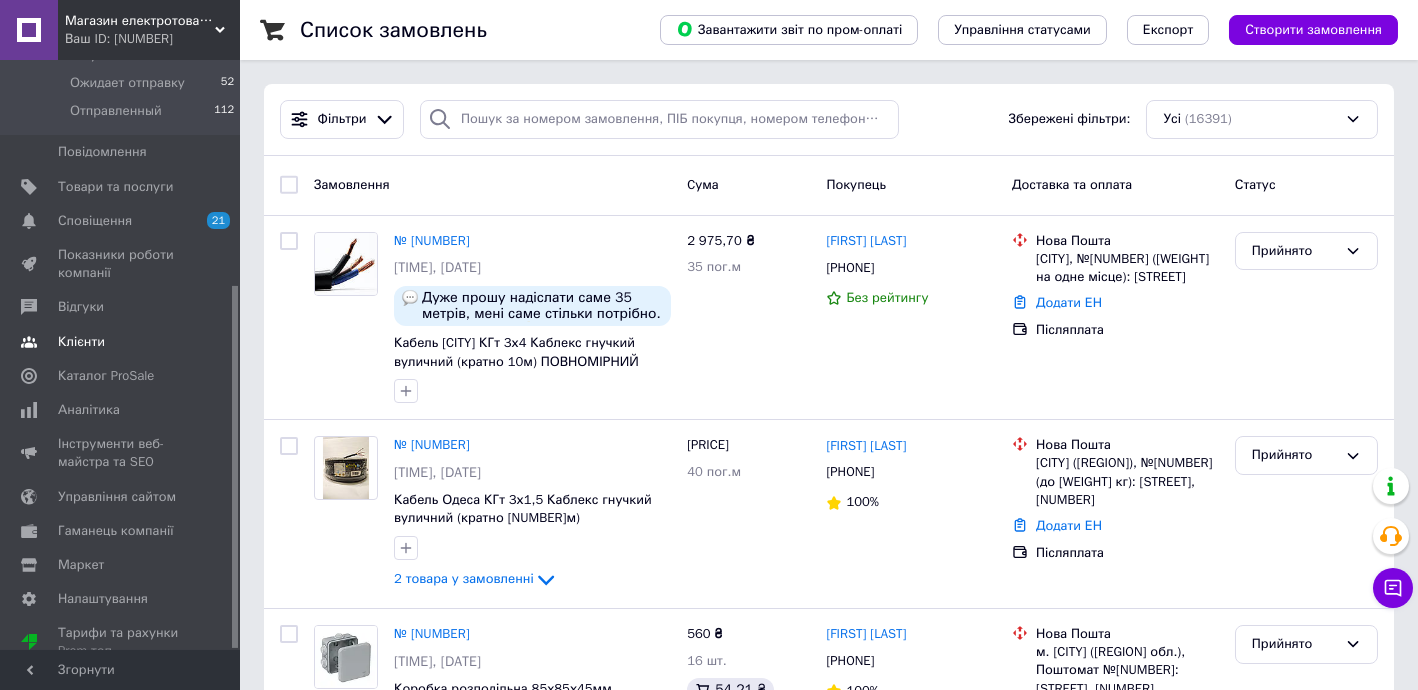 click on "Клієнти" at bounding box center [121, 342] 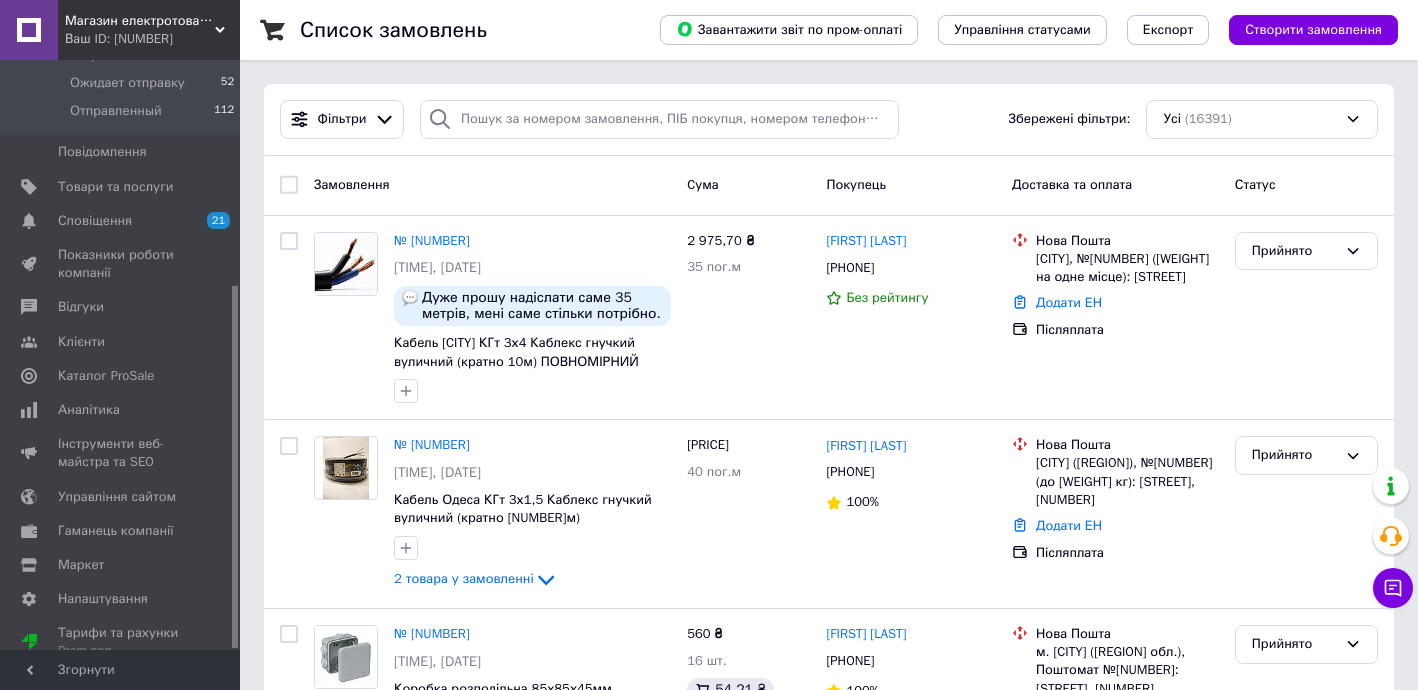 scroll, scrollTop: 52, scrollLeft: 0, axis: vertical 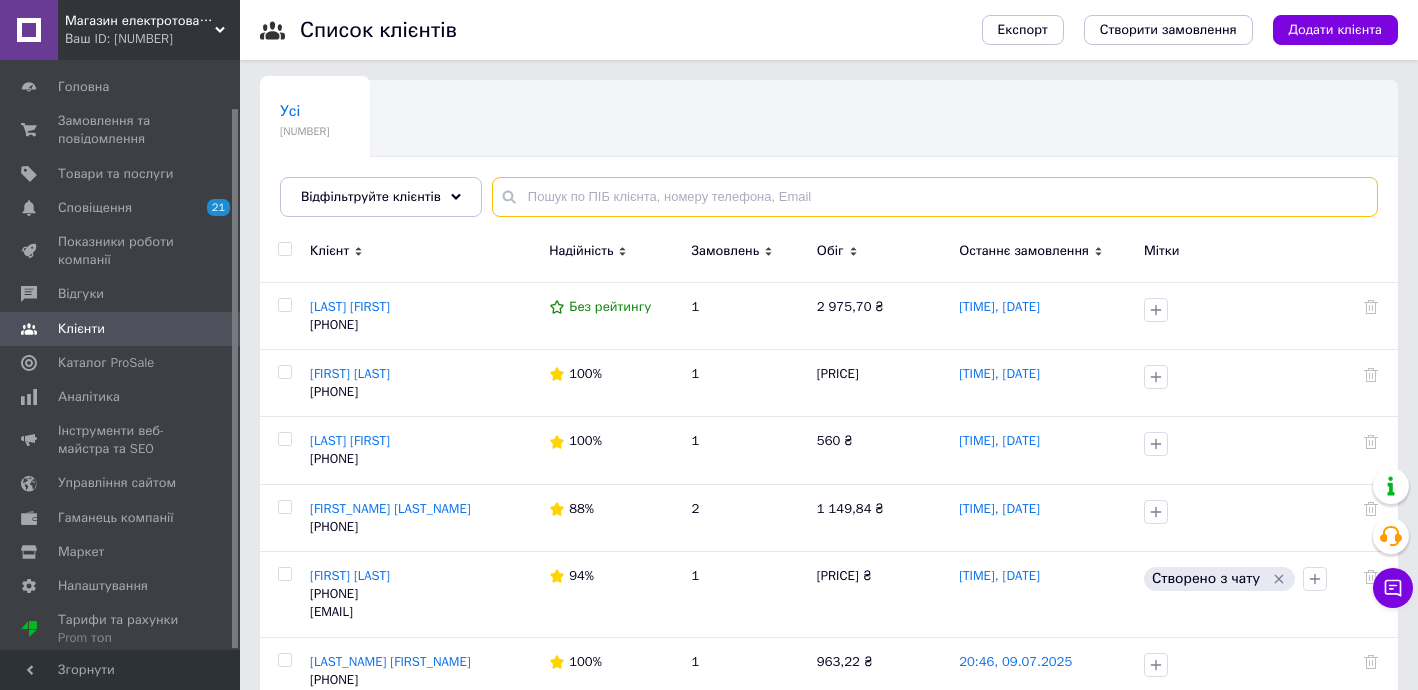 click at bounding box center [935, 197] 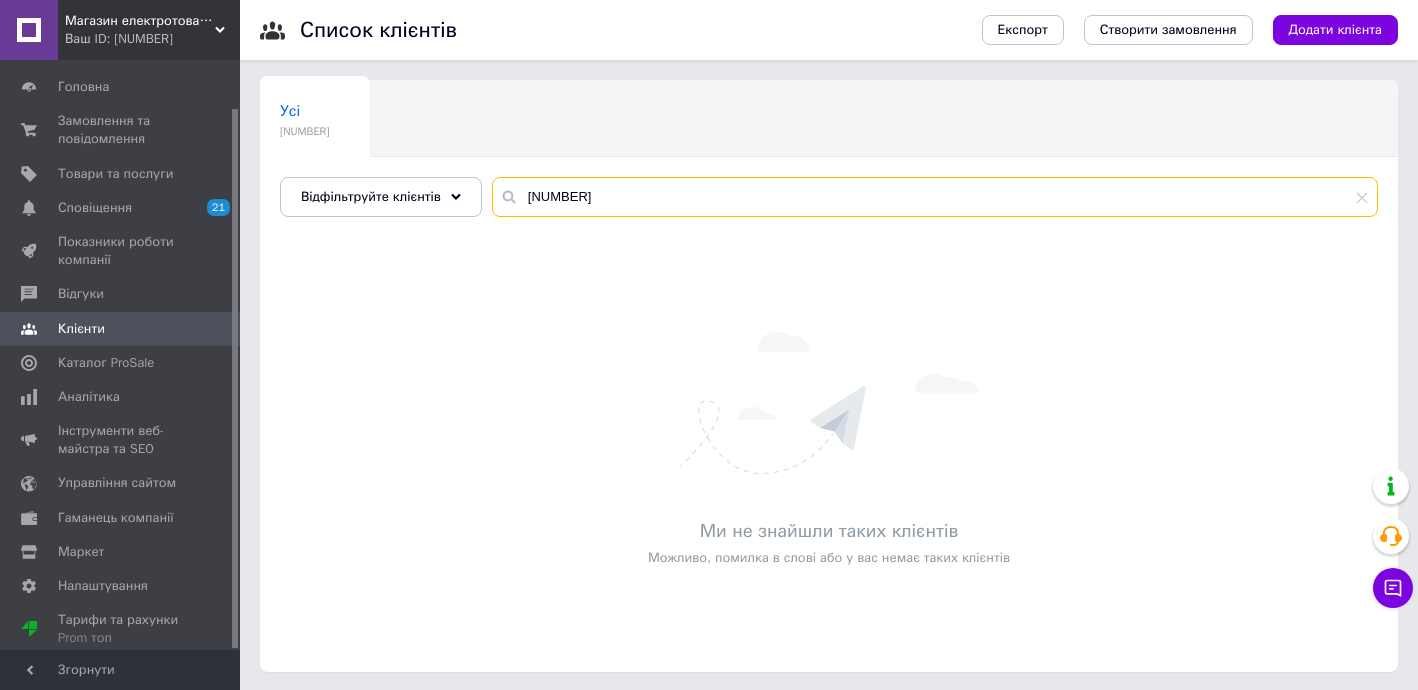 drag, startPoint x: 561, startPoint y: 191, endPoint x: 616, endPoint y: 199, distance: 55.578773 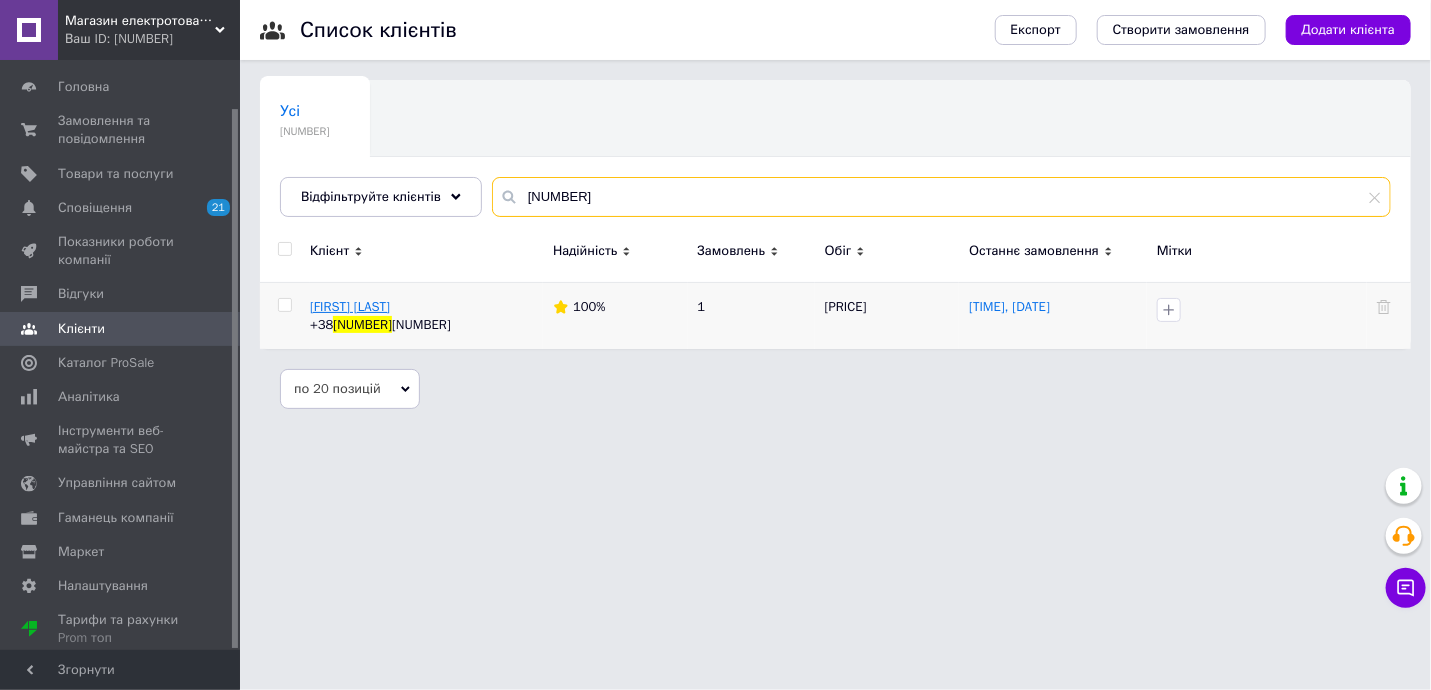 type on "[NUMBER]" 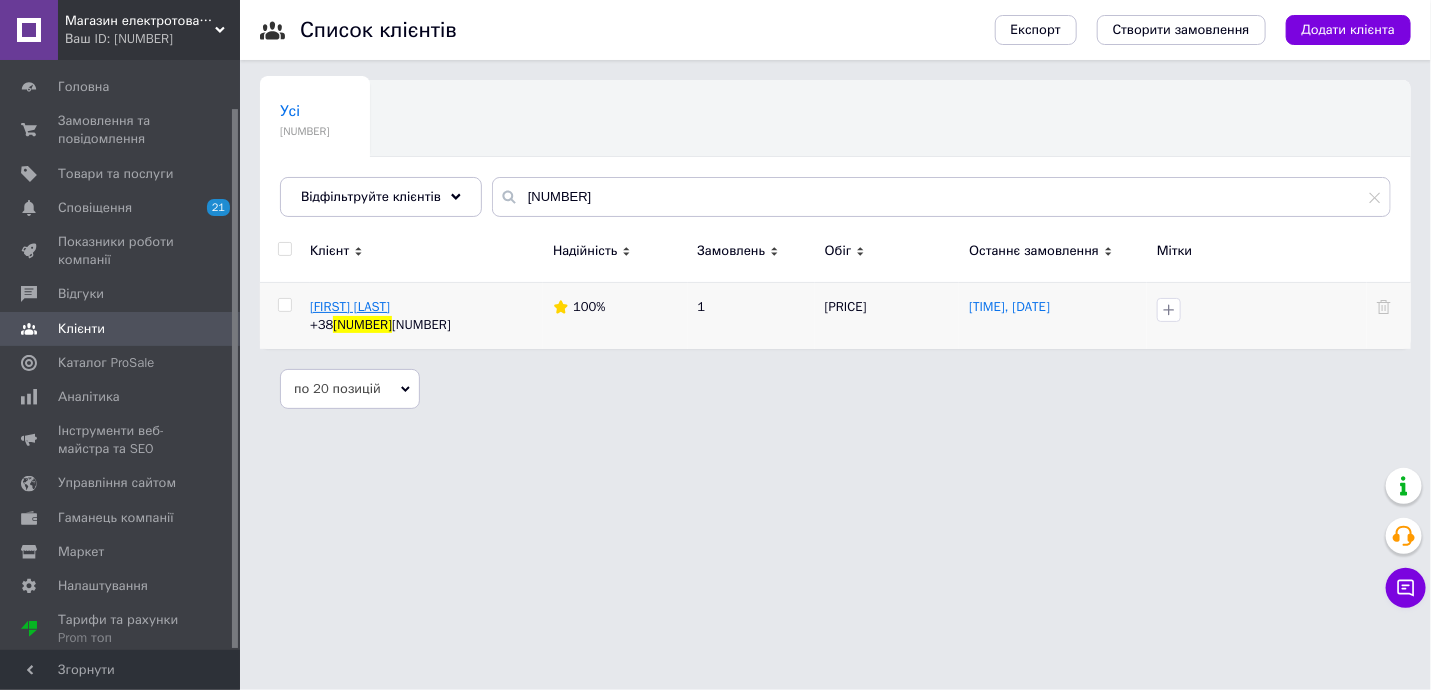 click on "[FIRST] [LAST]" at bounding box center [350, 306] 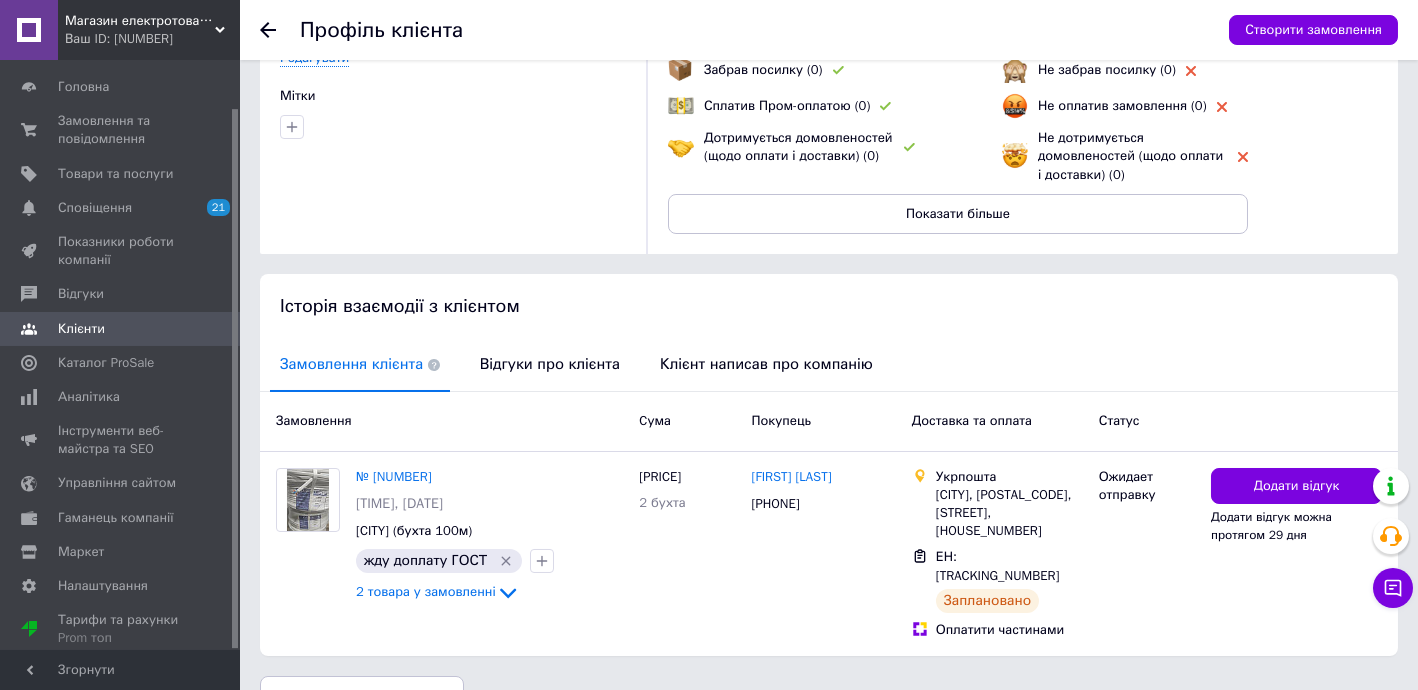 scroll, scrollTop: 190, scrollLeft: 0, axis: vertical 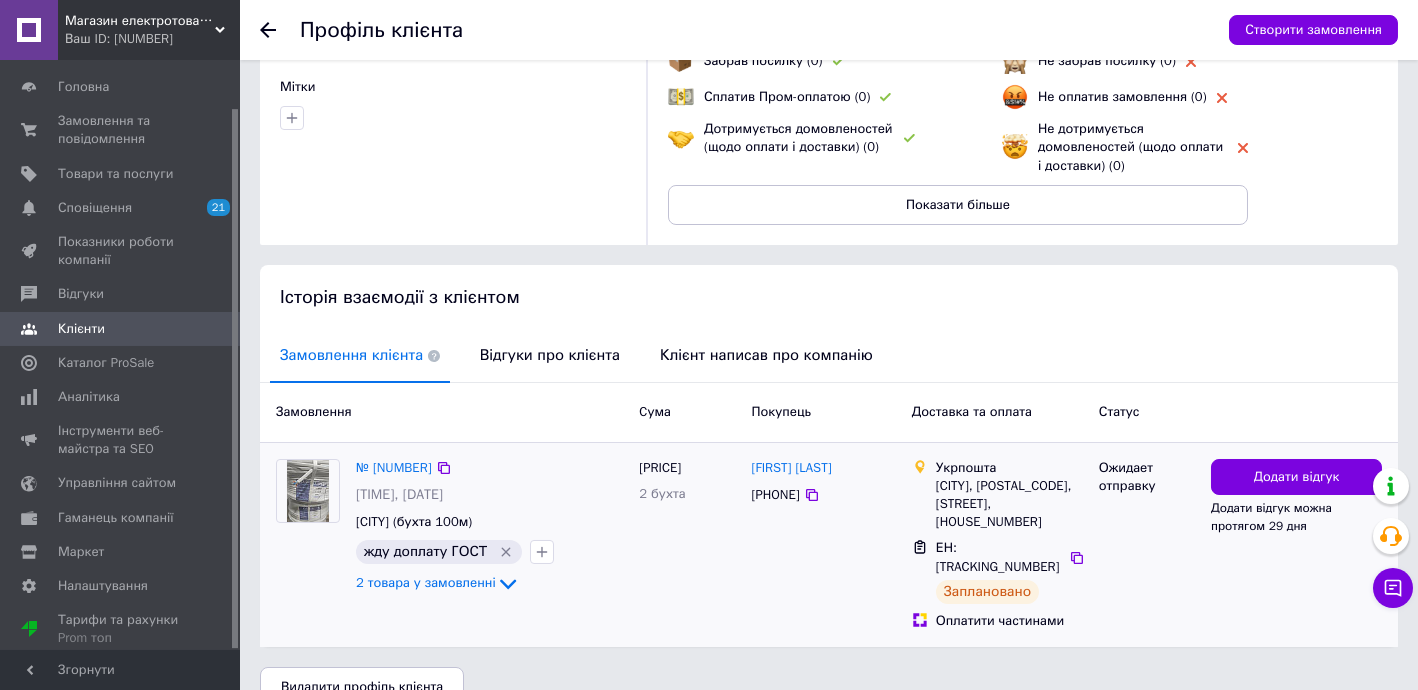 click on "ЕН: [TRACKING_NUMBER]" at bounding box center [998, 557] 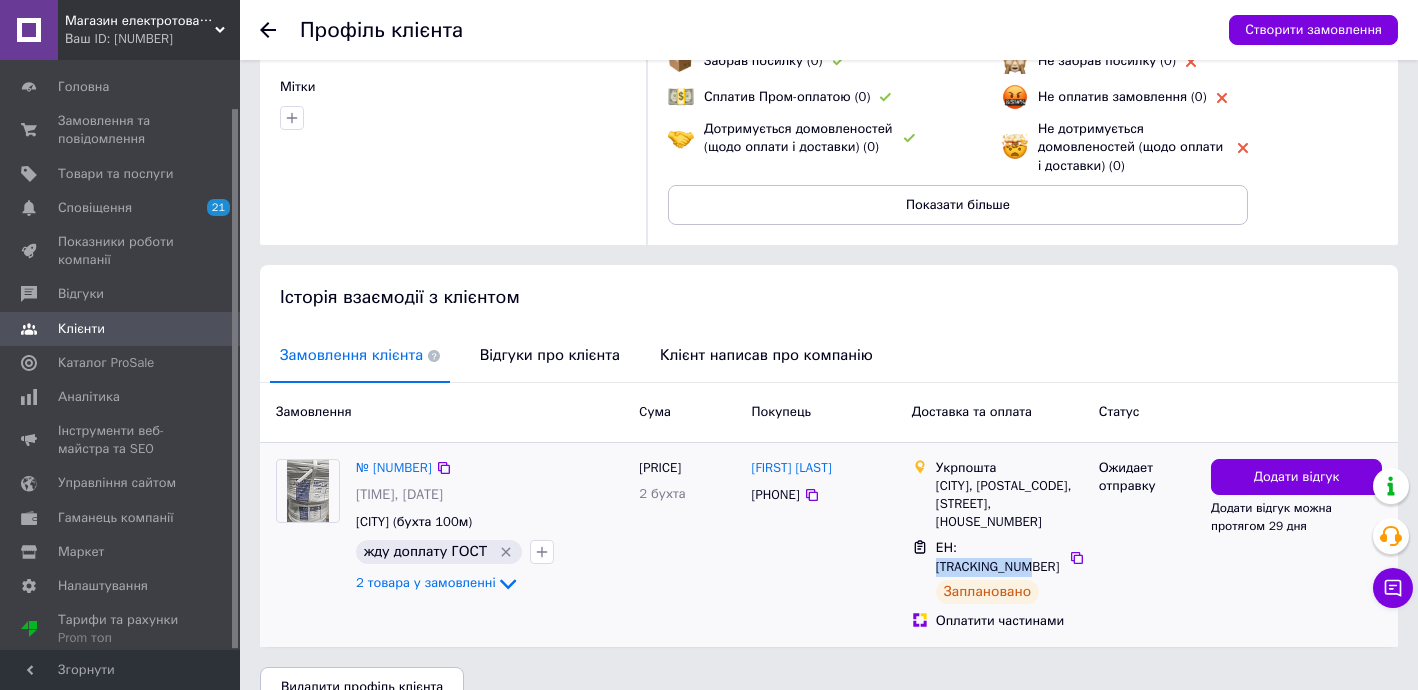 click on "ЕН: [TRACKING_NUMBER]" at bounding box center (998, 557) 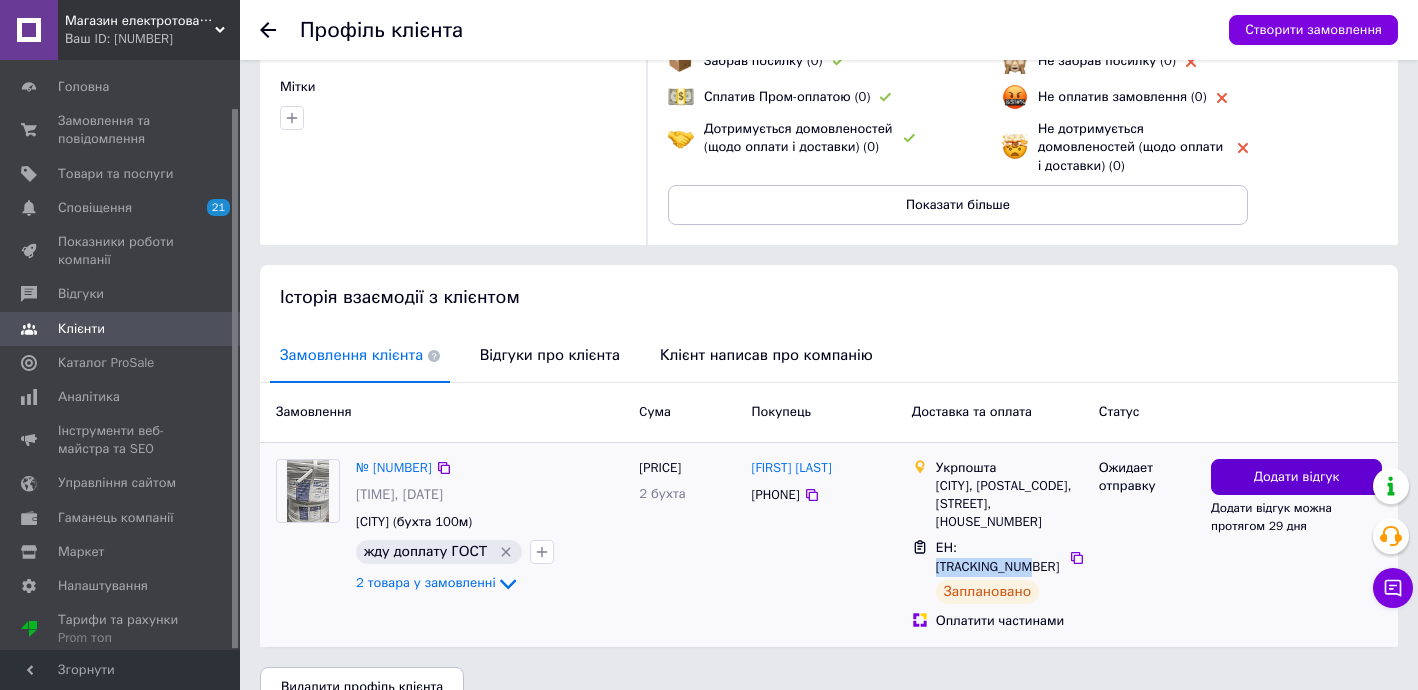 copy on "[NUMBER]" 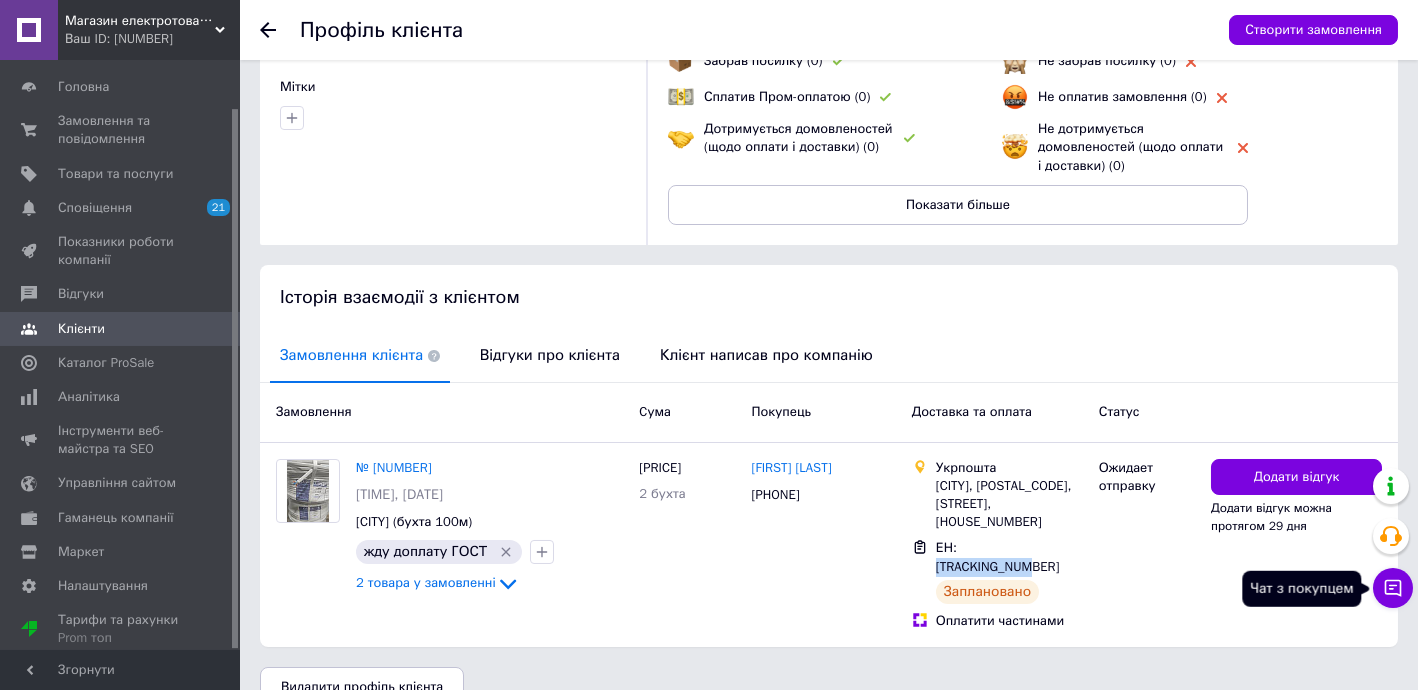 click on "Чат з покупцем" at bounding box center [1393, 588] 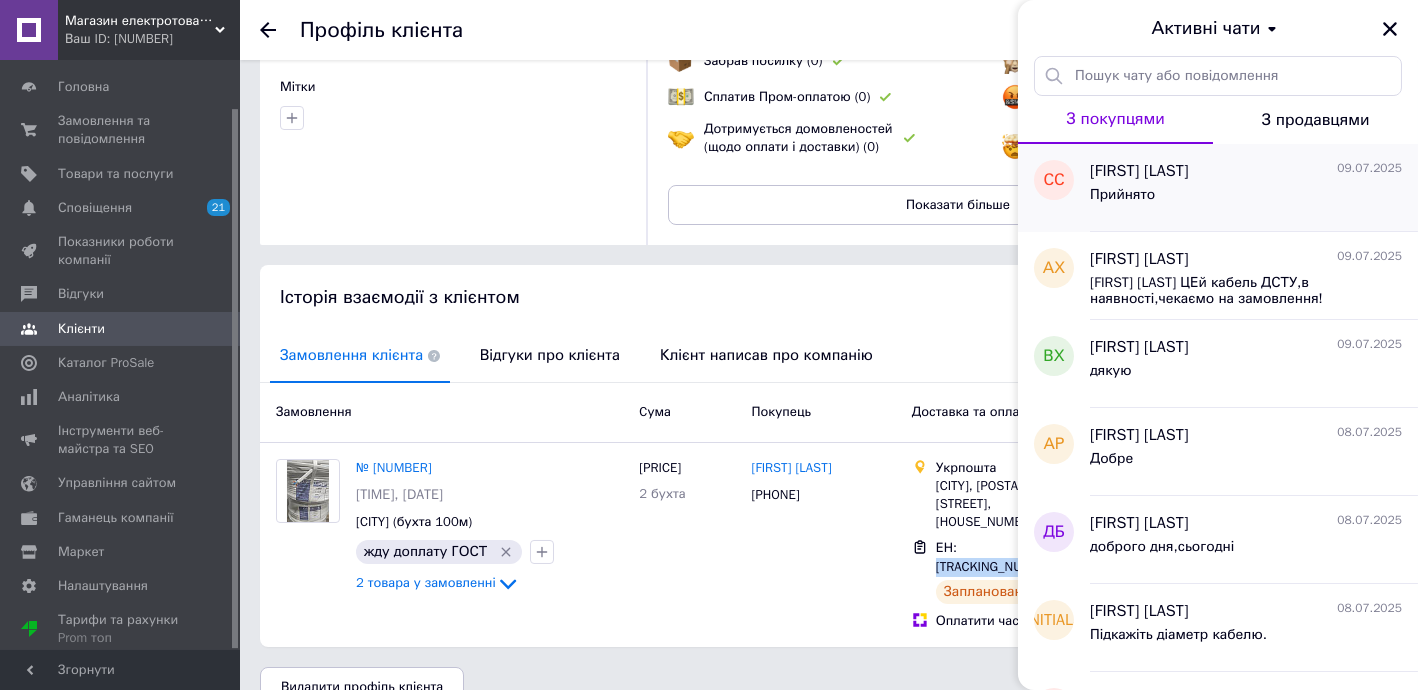 click on "[FIRST] [LAST]" at bounding box center [1139, 171] 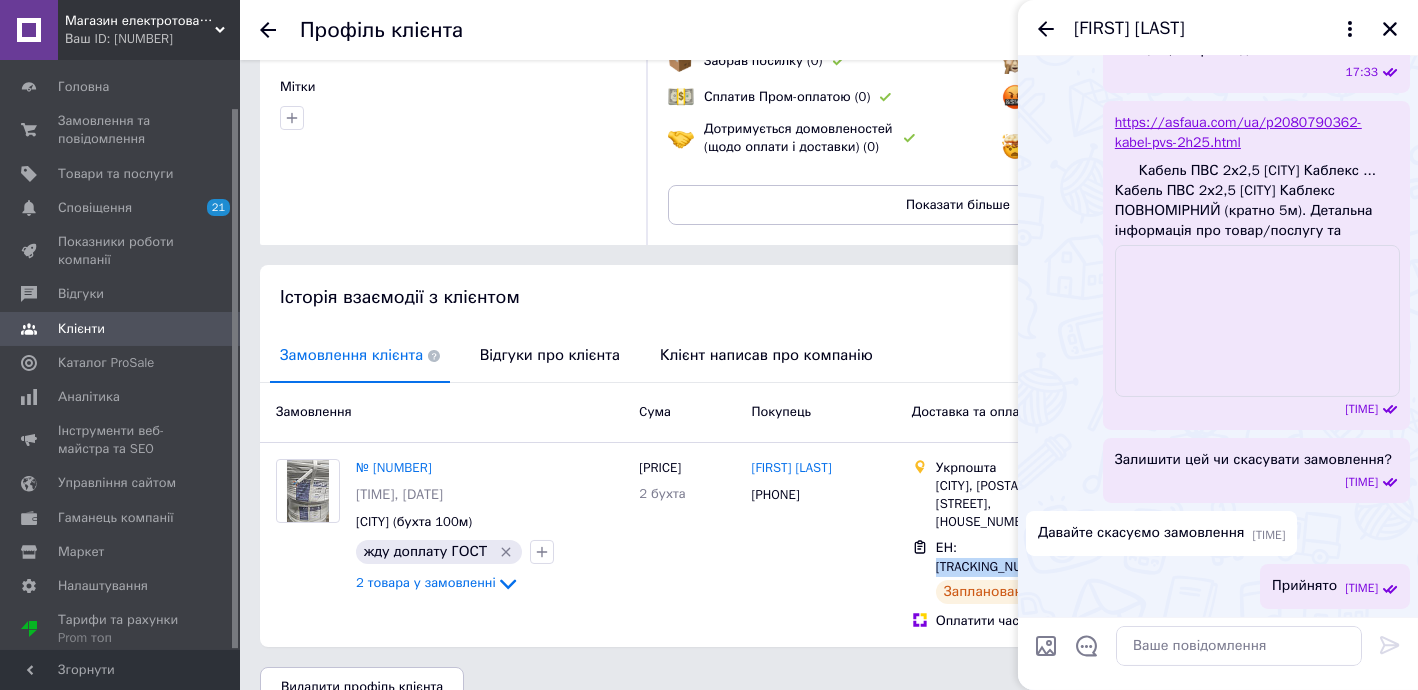 scroll, scrollTop: 2087, scrollLeft: 0, axis: vertical 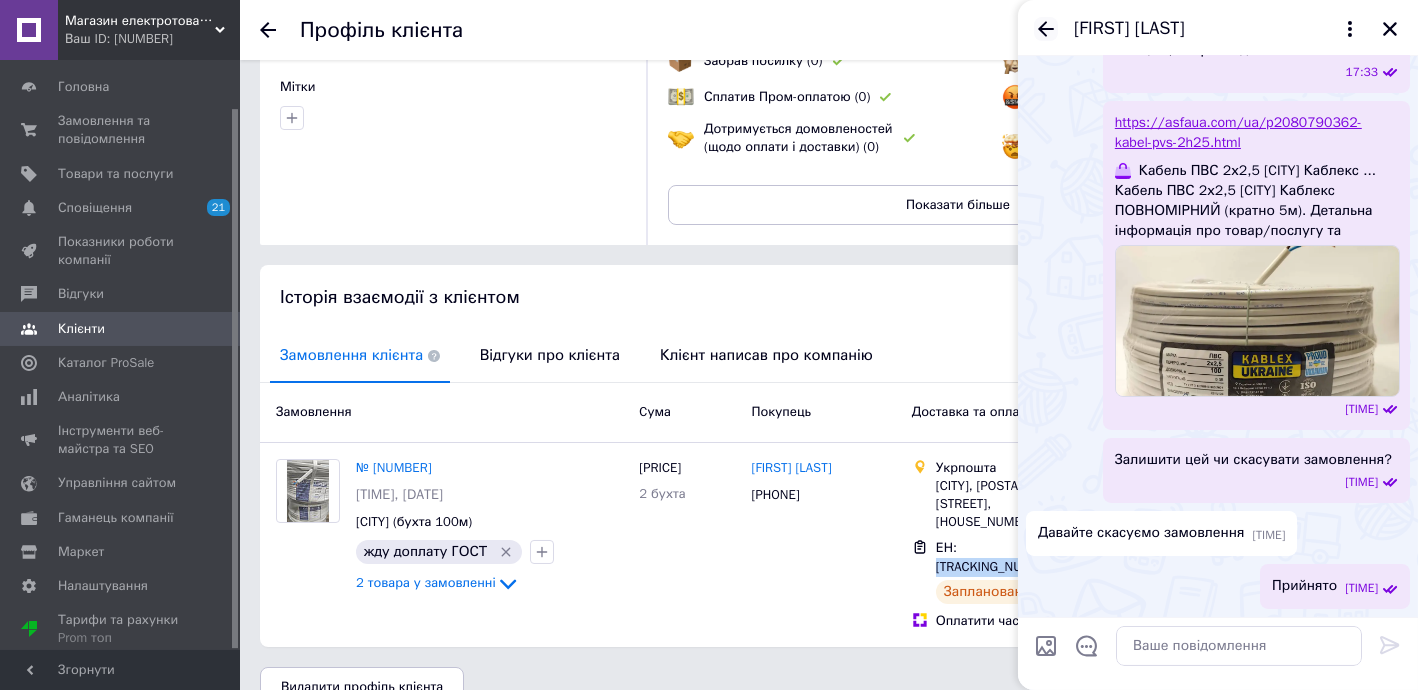 click at bounding box center (1046, 29) 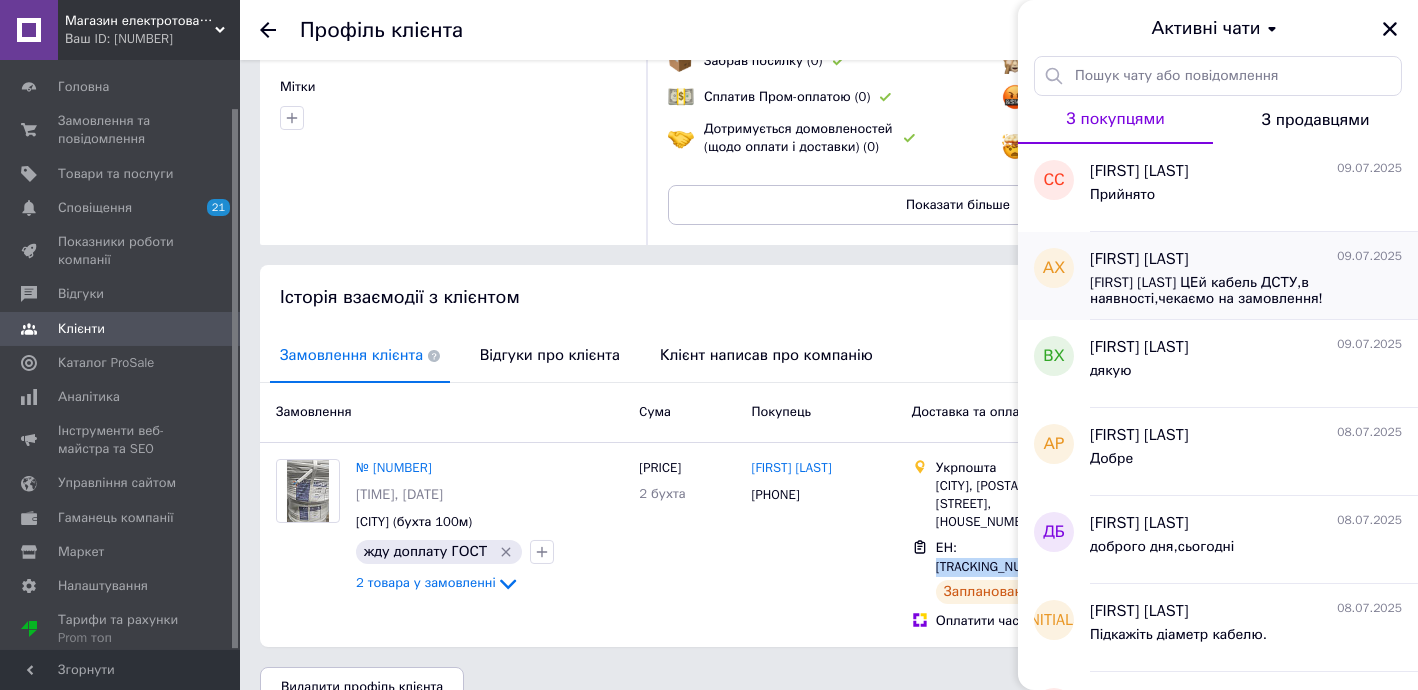 click on "[FIRST] [LAST] ЦЕй кабель ДСТУ,в наявності,чекаємо на замовлення!" at bounding box center [1232, 291] 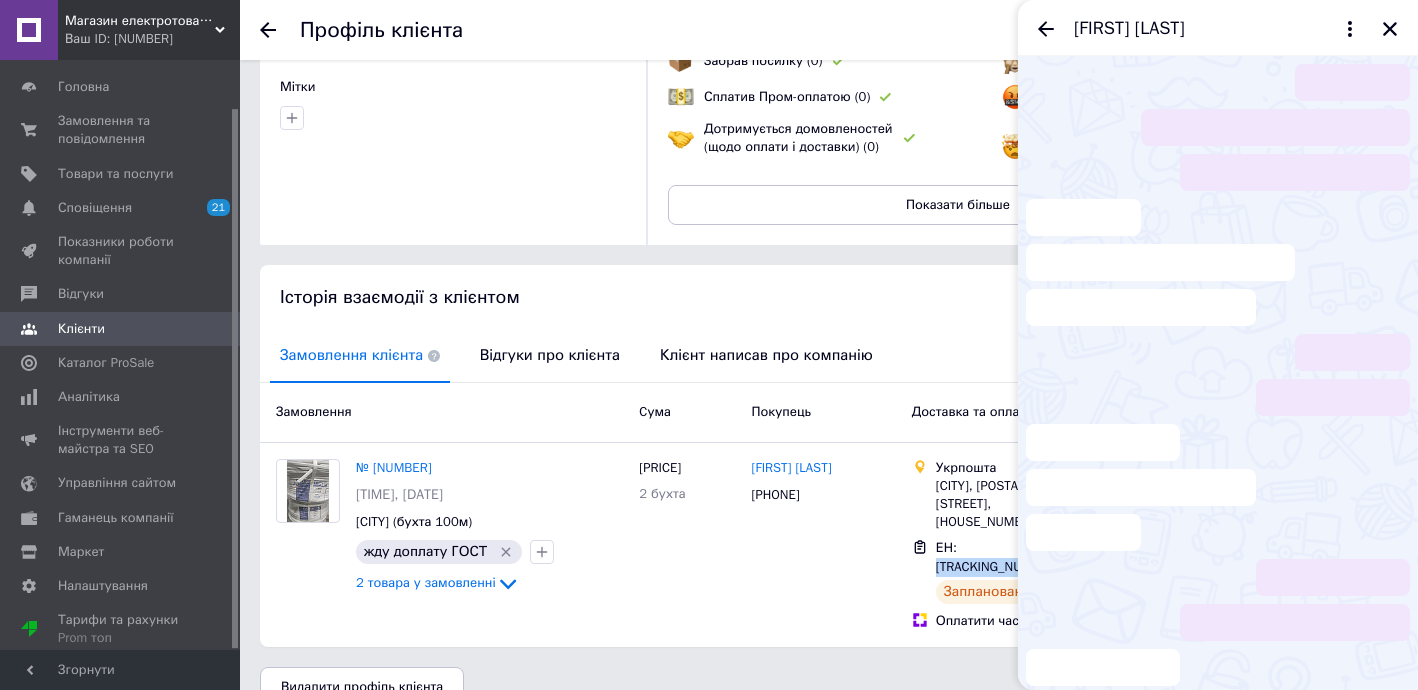 scroll, scrollTop: 526, scrollLeft: 0, axis: vertical 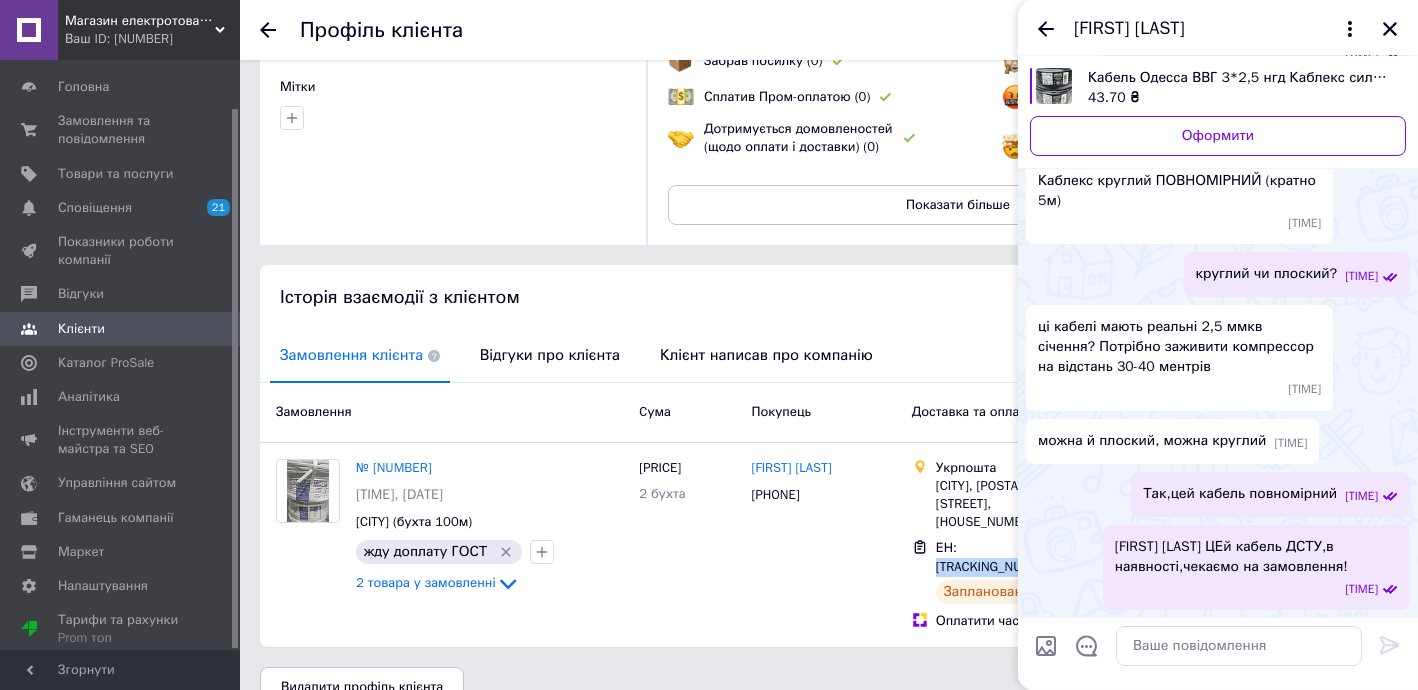click on "[FIRST] [LAST]" at bounding box center [1129, 29] 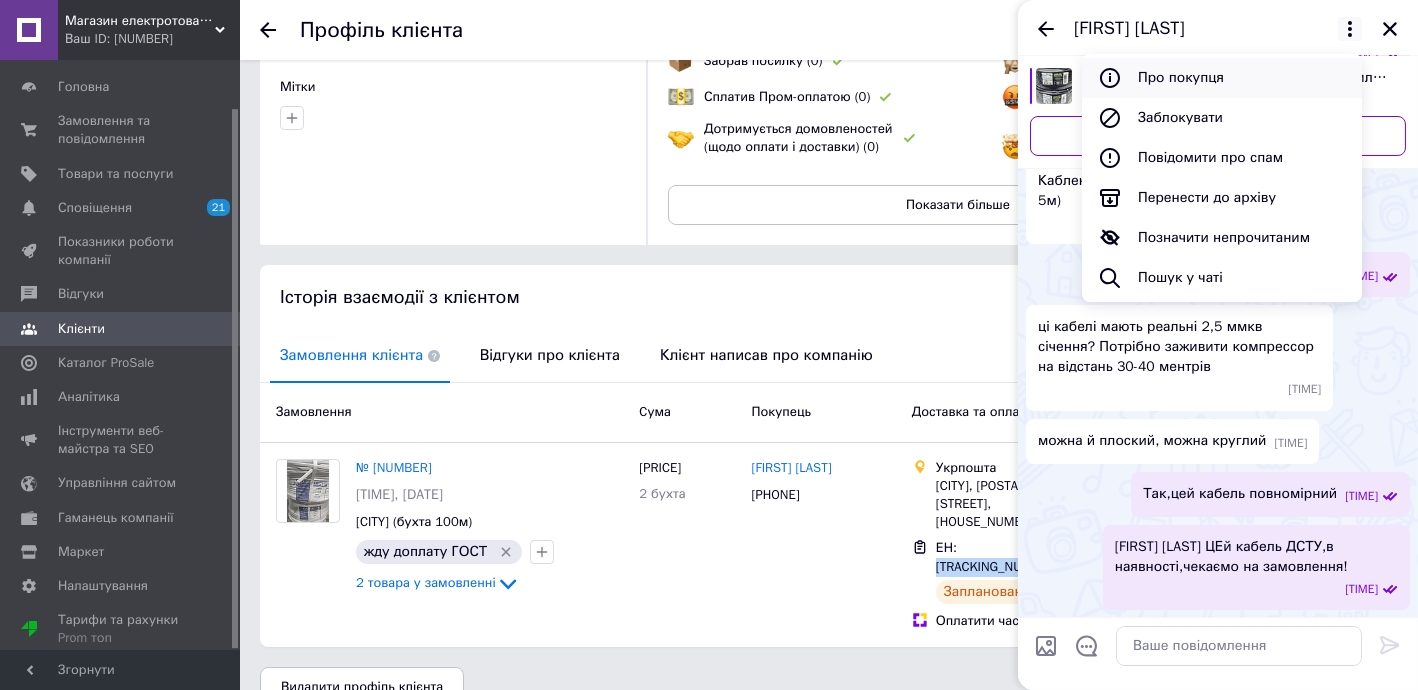 click on "Про покупця" at bounding box center [1222, 78] 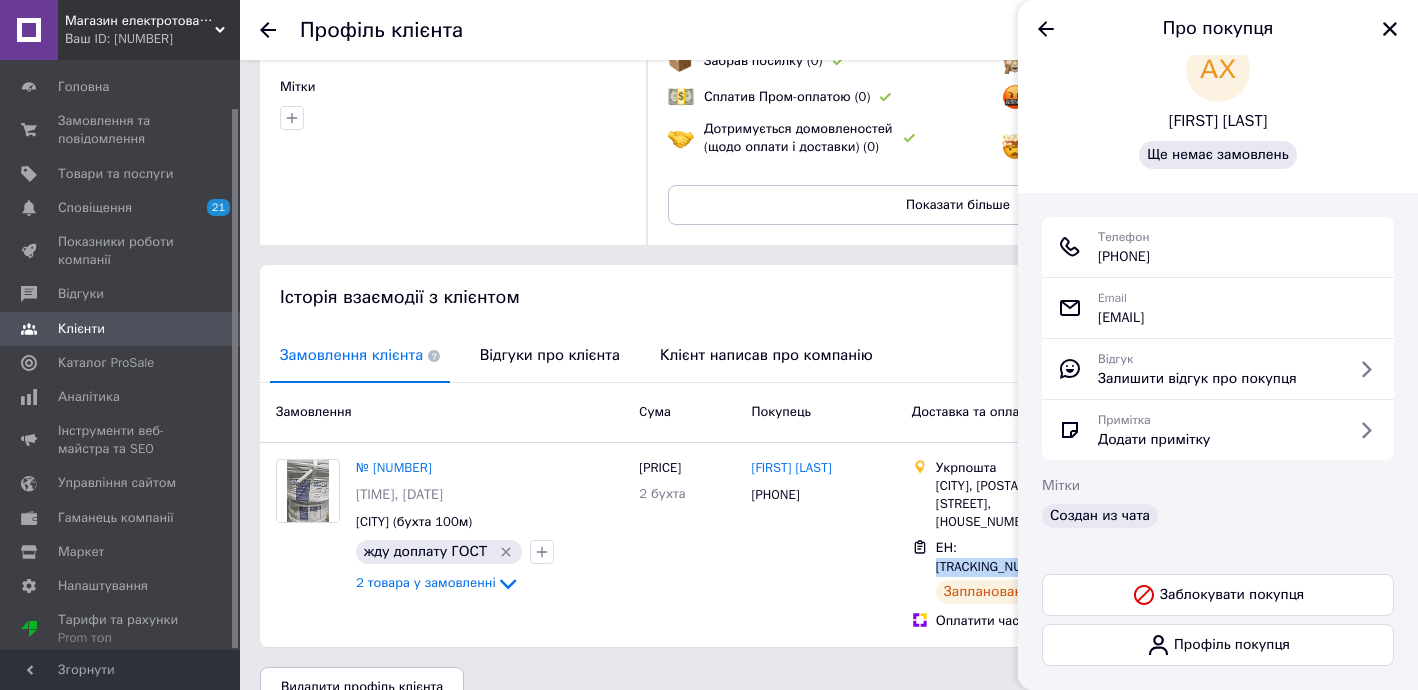 scroll, scrollTop: 46, scrollLeft: 0, axis: vertical 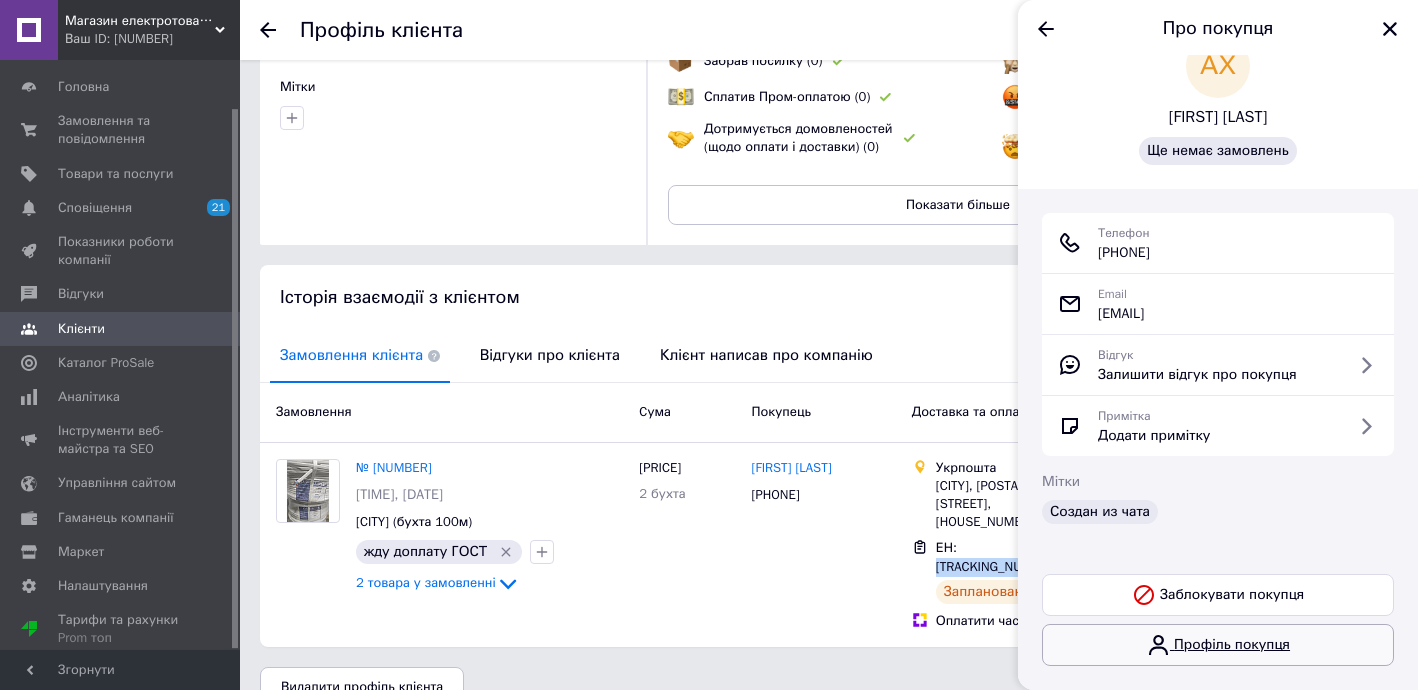 click on "Профіль покупця" at bounding box center (1218, 645) 